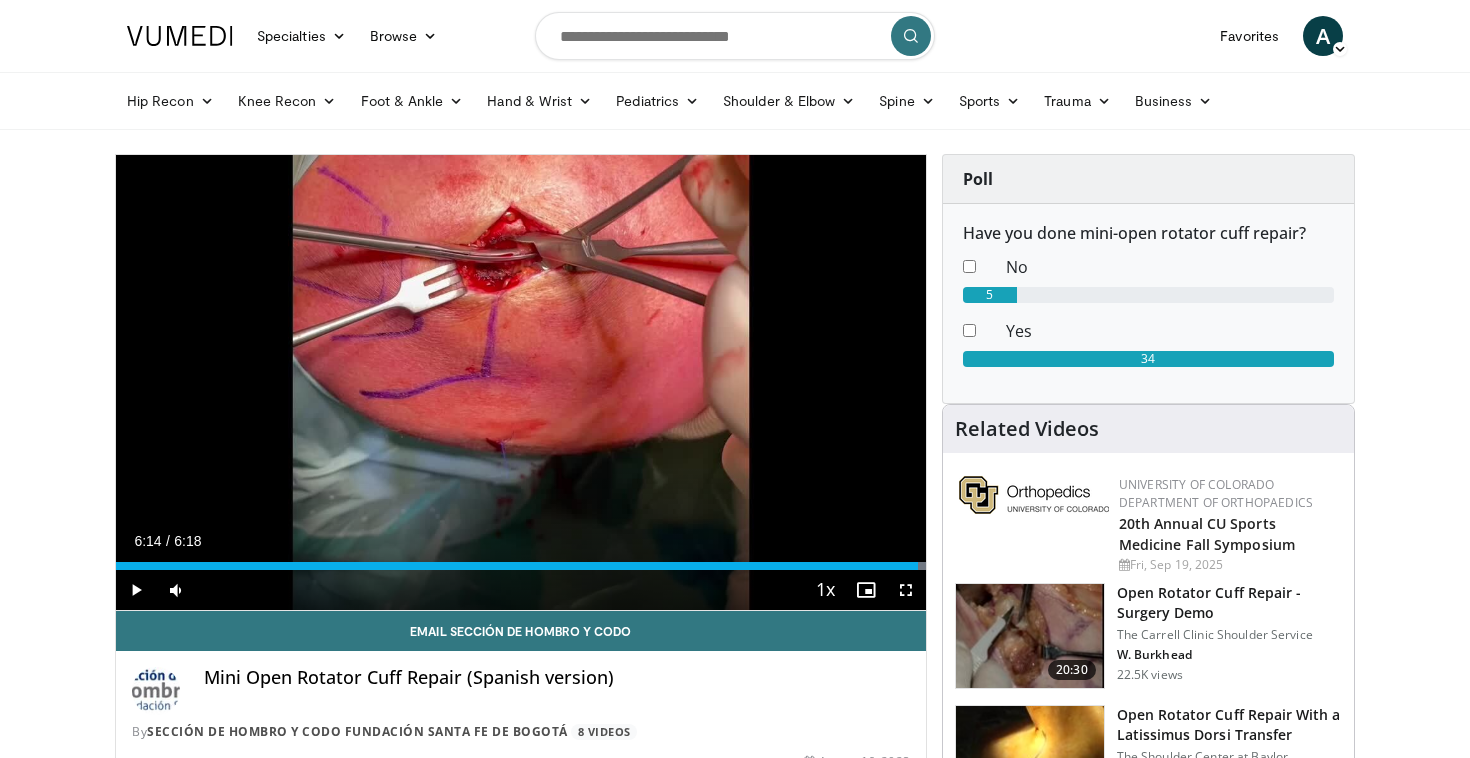 scroll, scrollTop: 0, scrollLeft: 0, axis: both 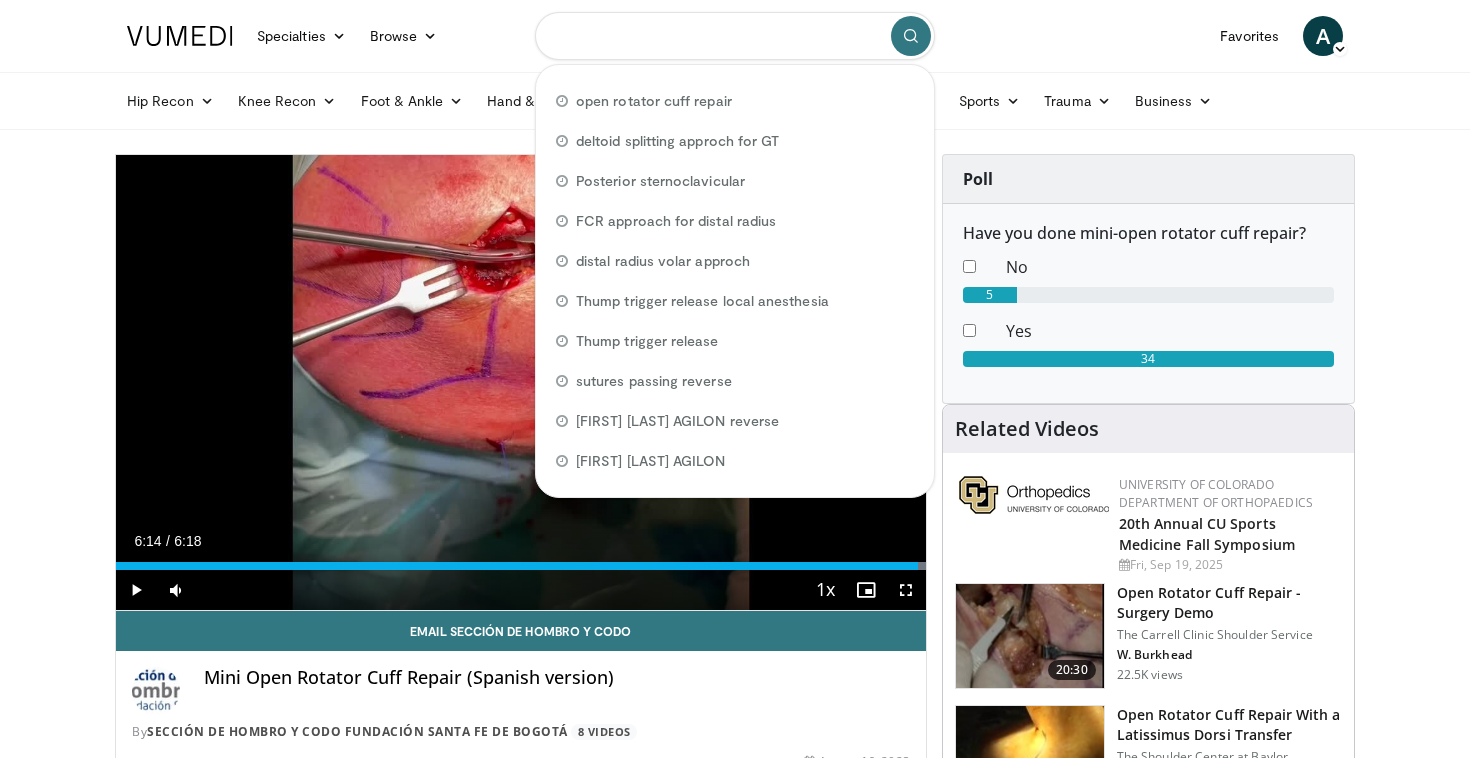 click at bounding box center (735, 36) 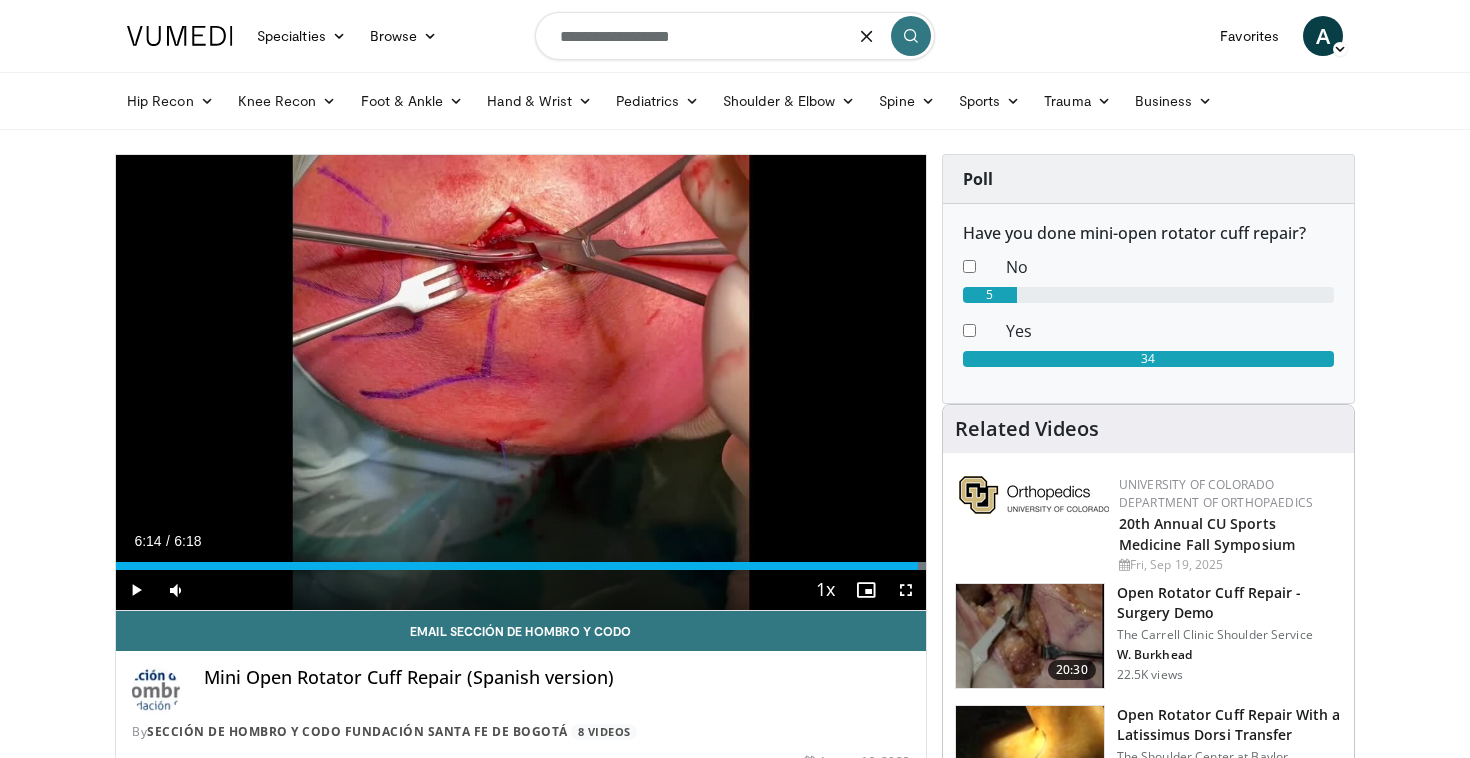 type on "**********" 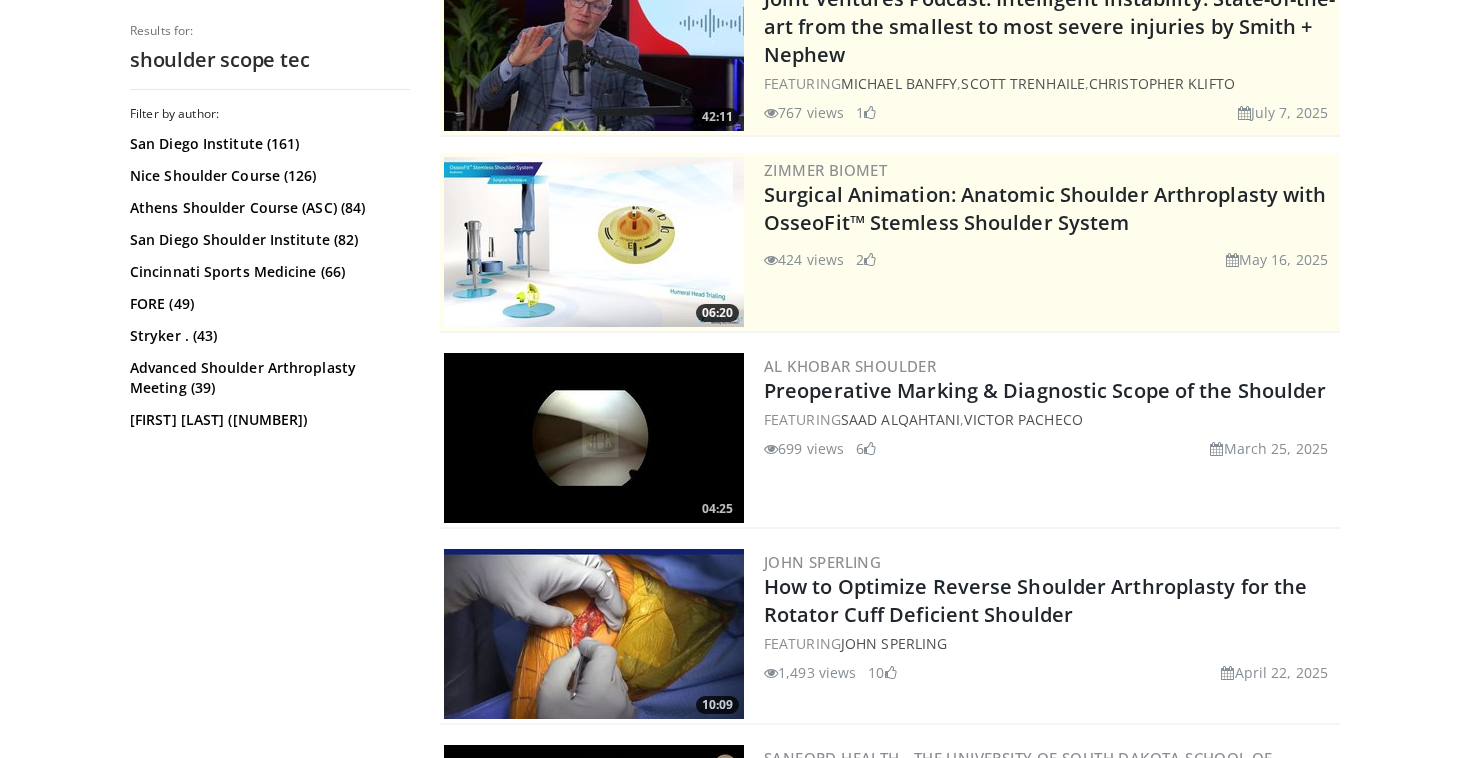 scroll, scrollTop: 269, scrollLeft: 0, axis: vertical 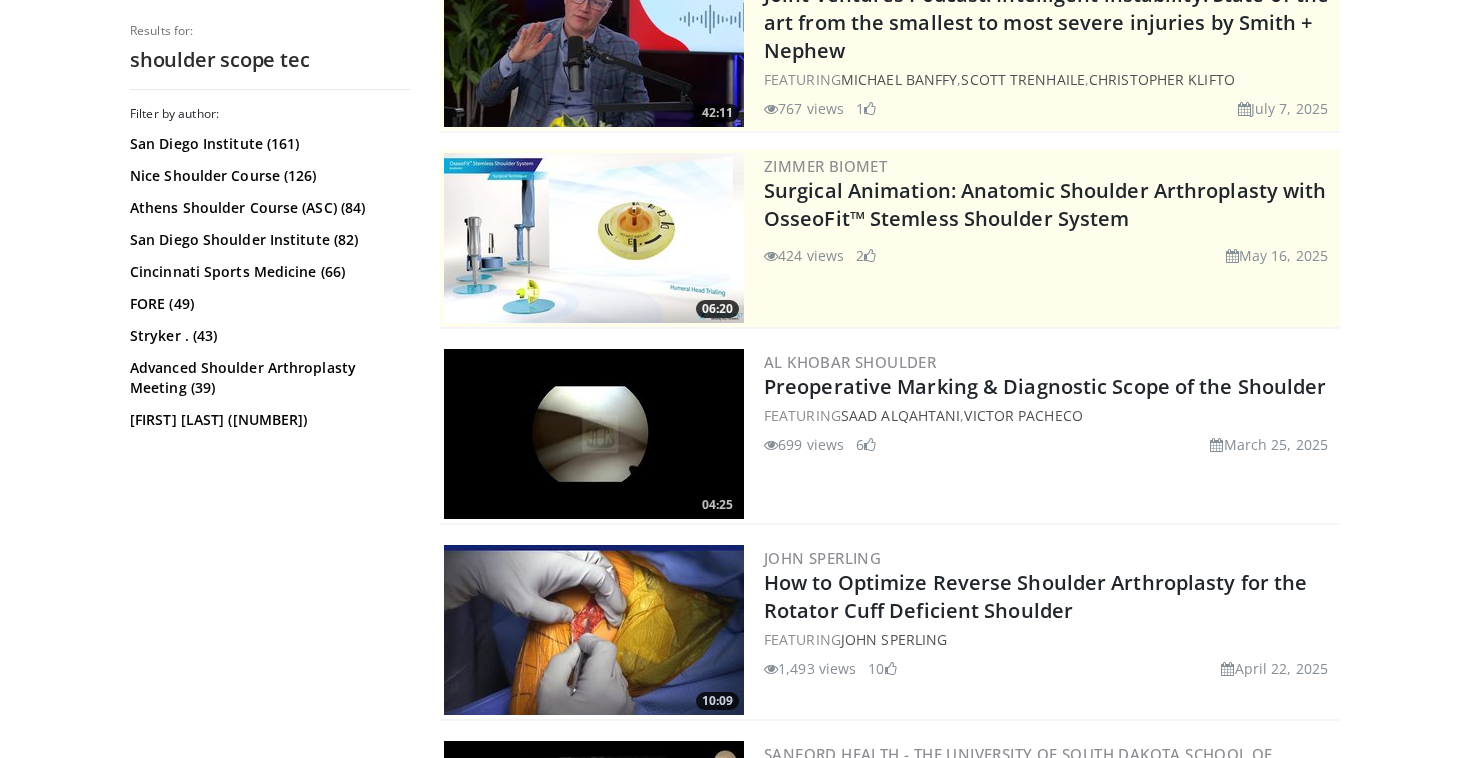 click at bounding box center [594, 434] 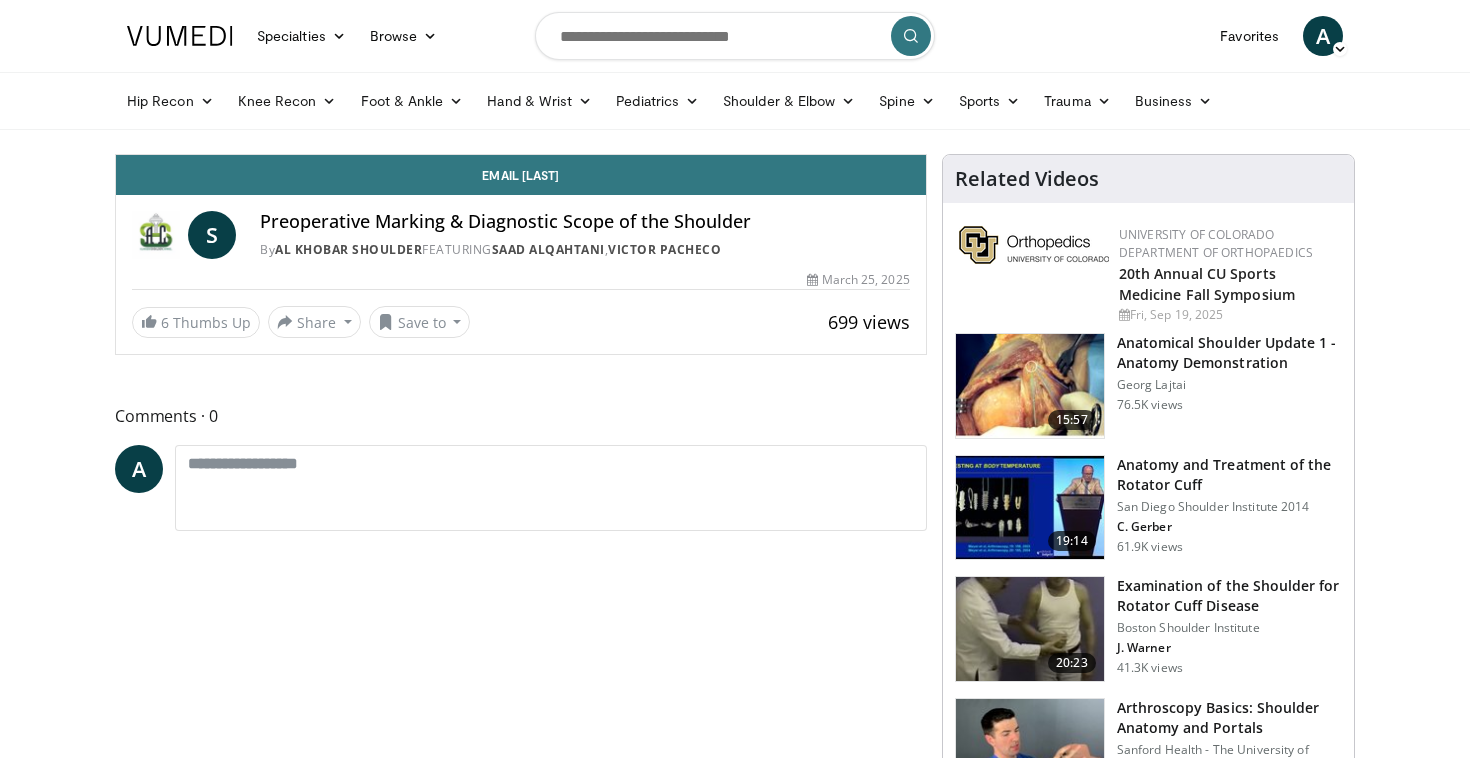 scroll, scrollTop: 0, scrollLeft: 0, axis: both 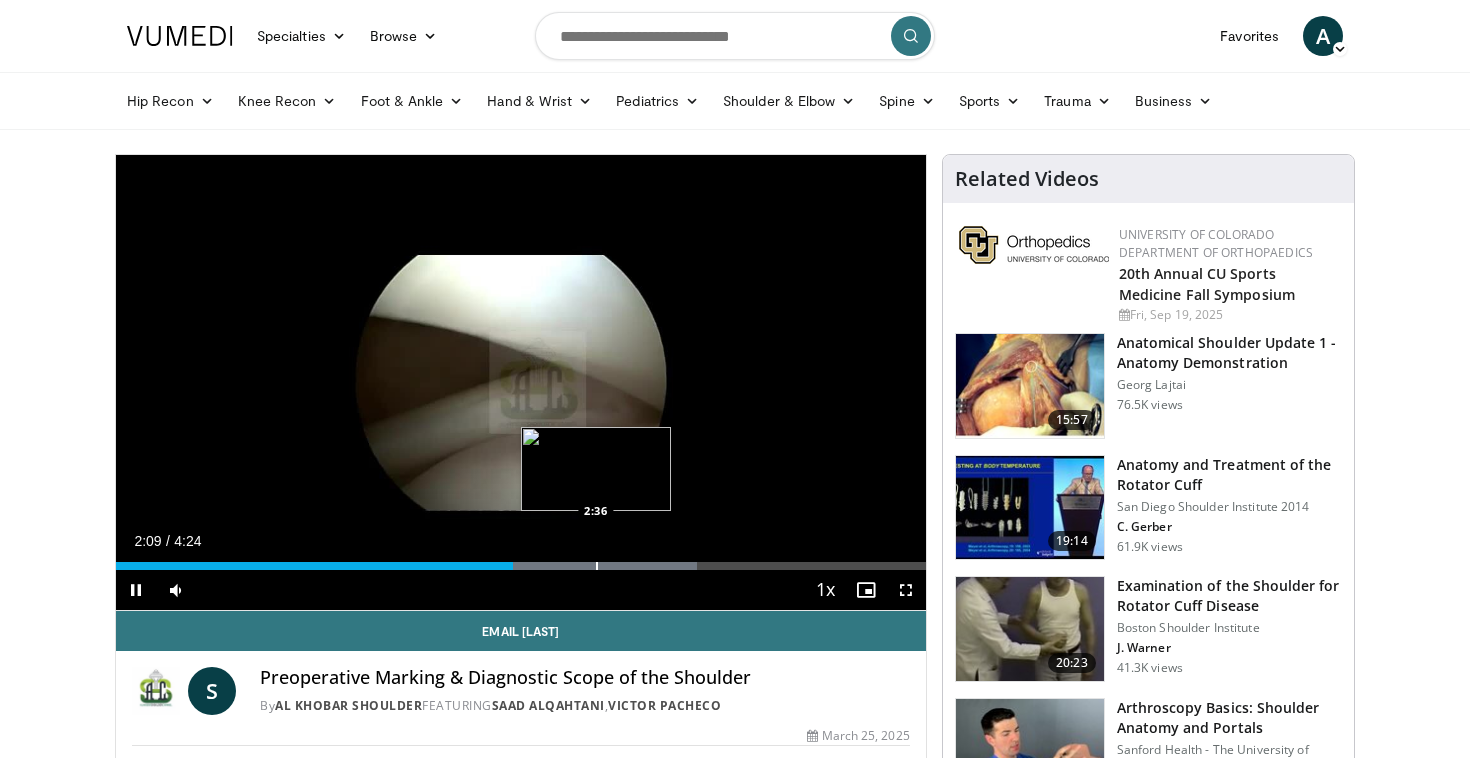 click on "Loaded :  71.80% 2:09 2:36" at bounding box center [521, 560] 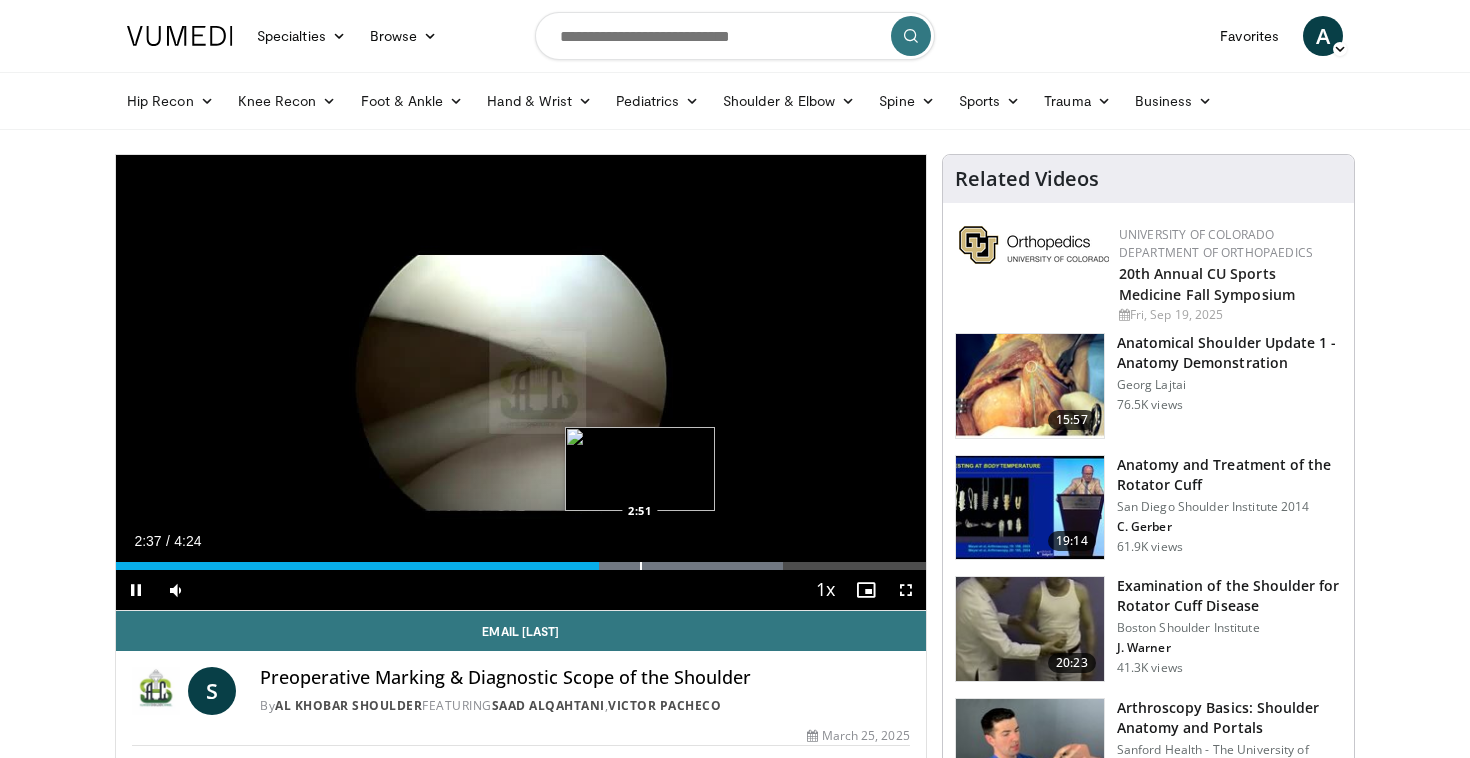 click at bounding box center (641, 566) 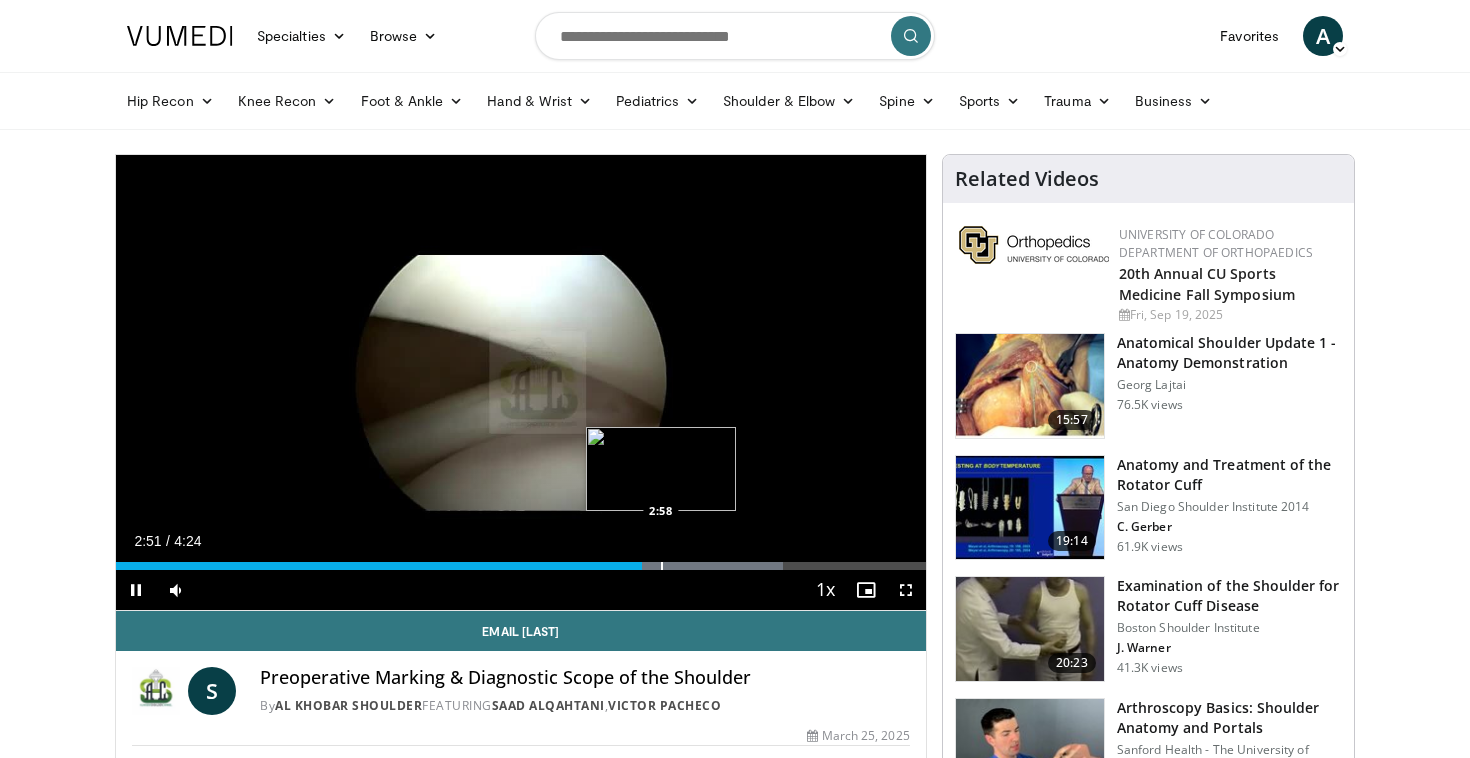 click at bounding box center [662, 566] 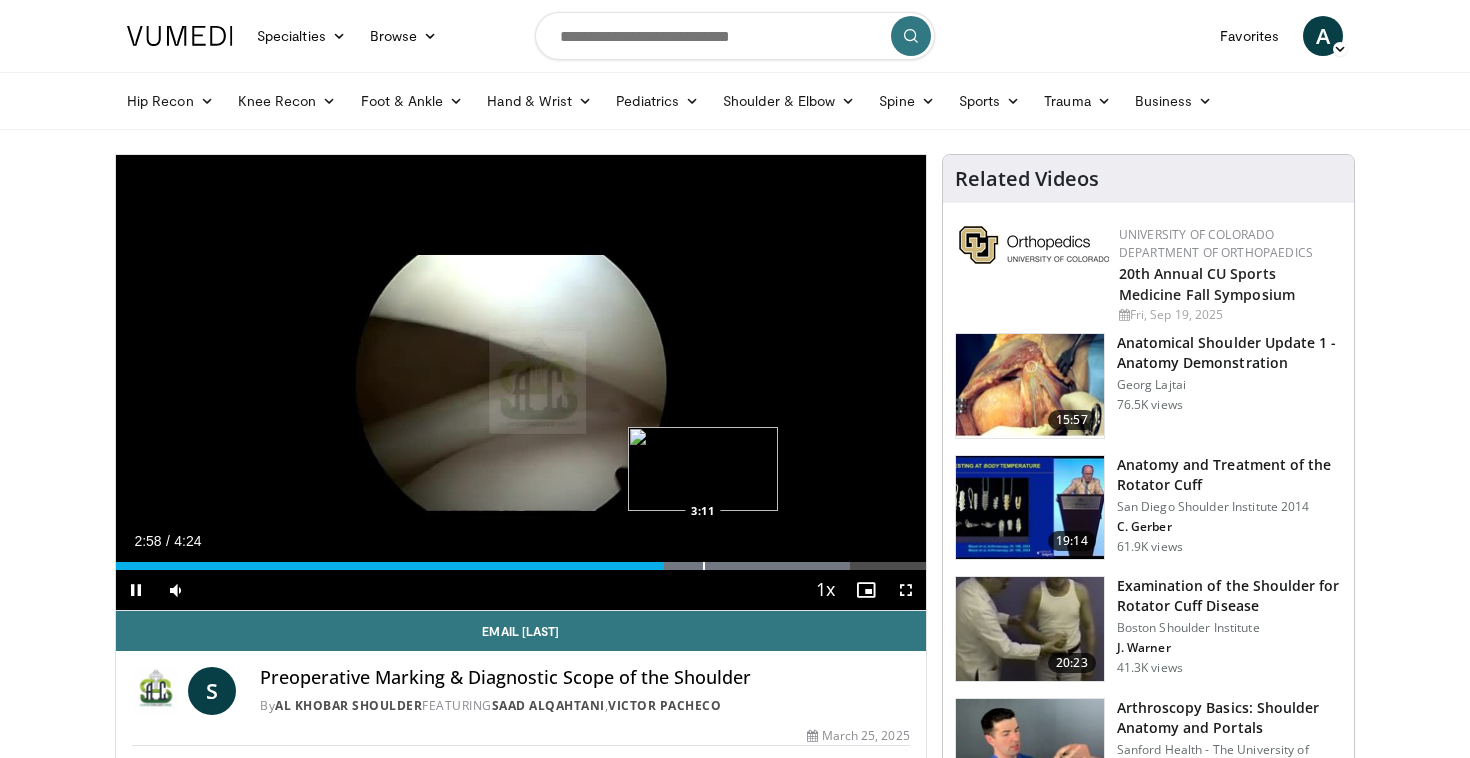 click on "Loaded :  90.69% 2:58 3:11" at bounding box center (521, 560) 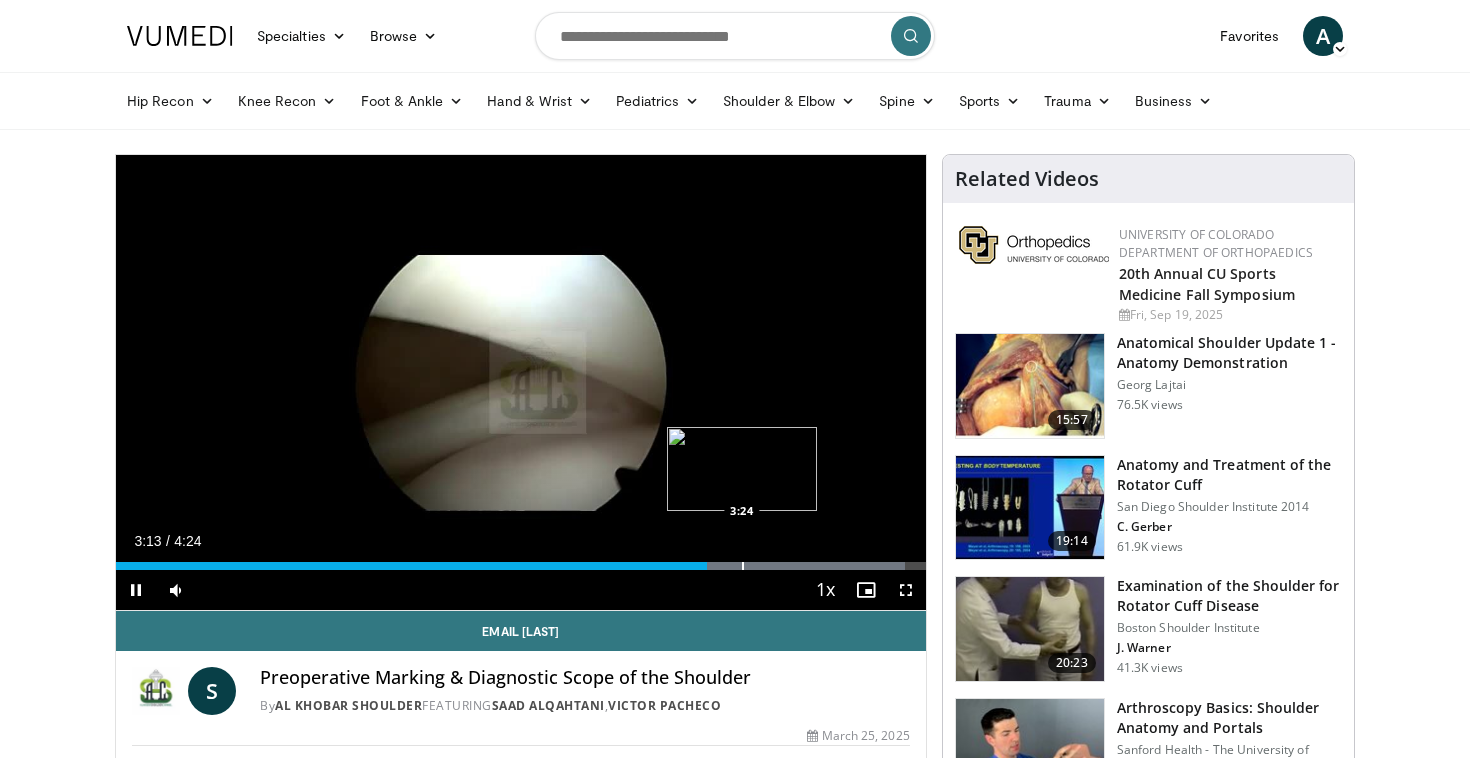 click at bounding box center [743, 566] 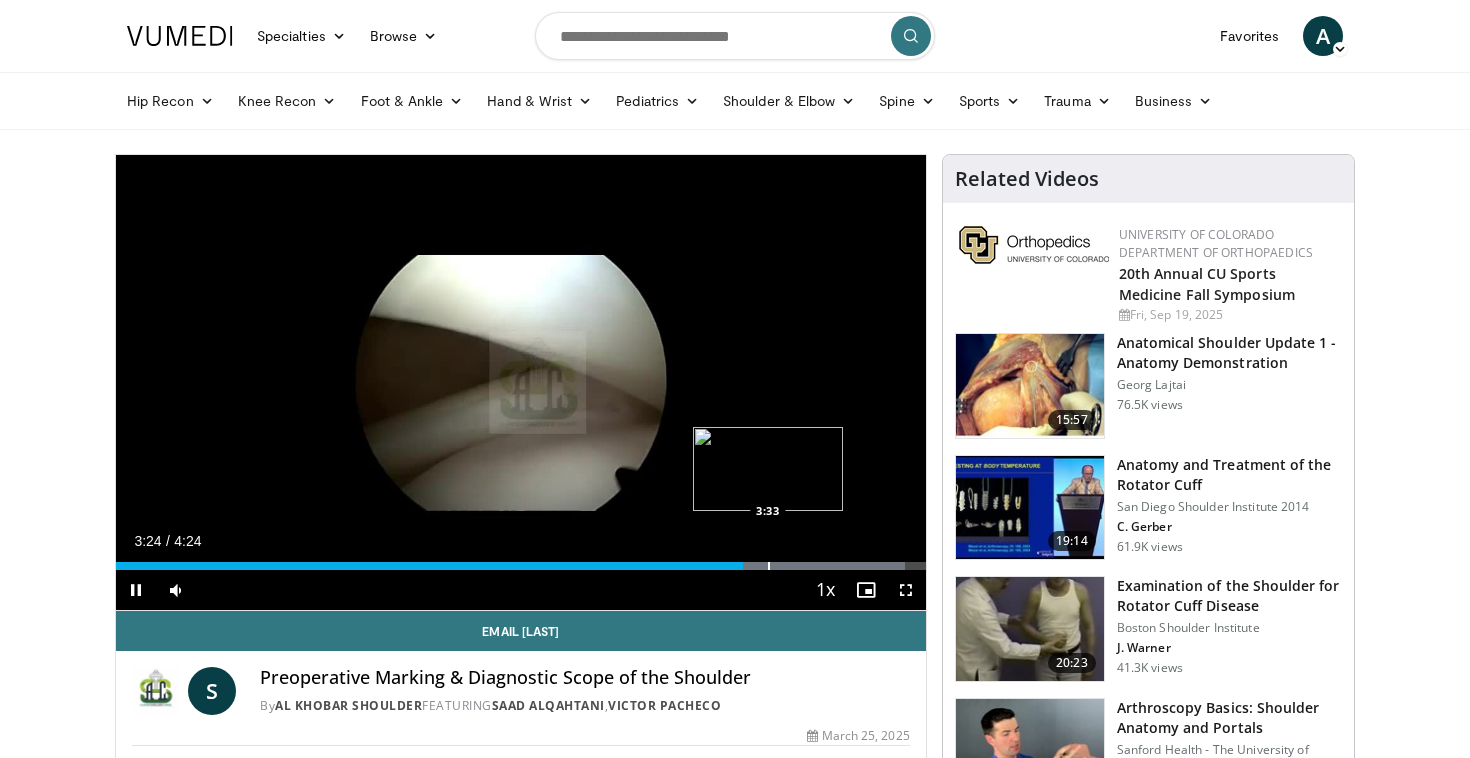 click at bounding box center (780, 566) 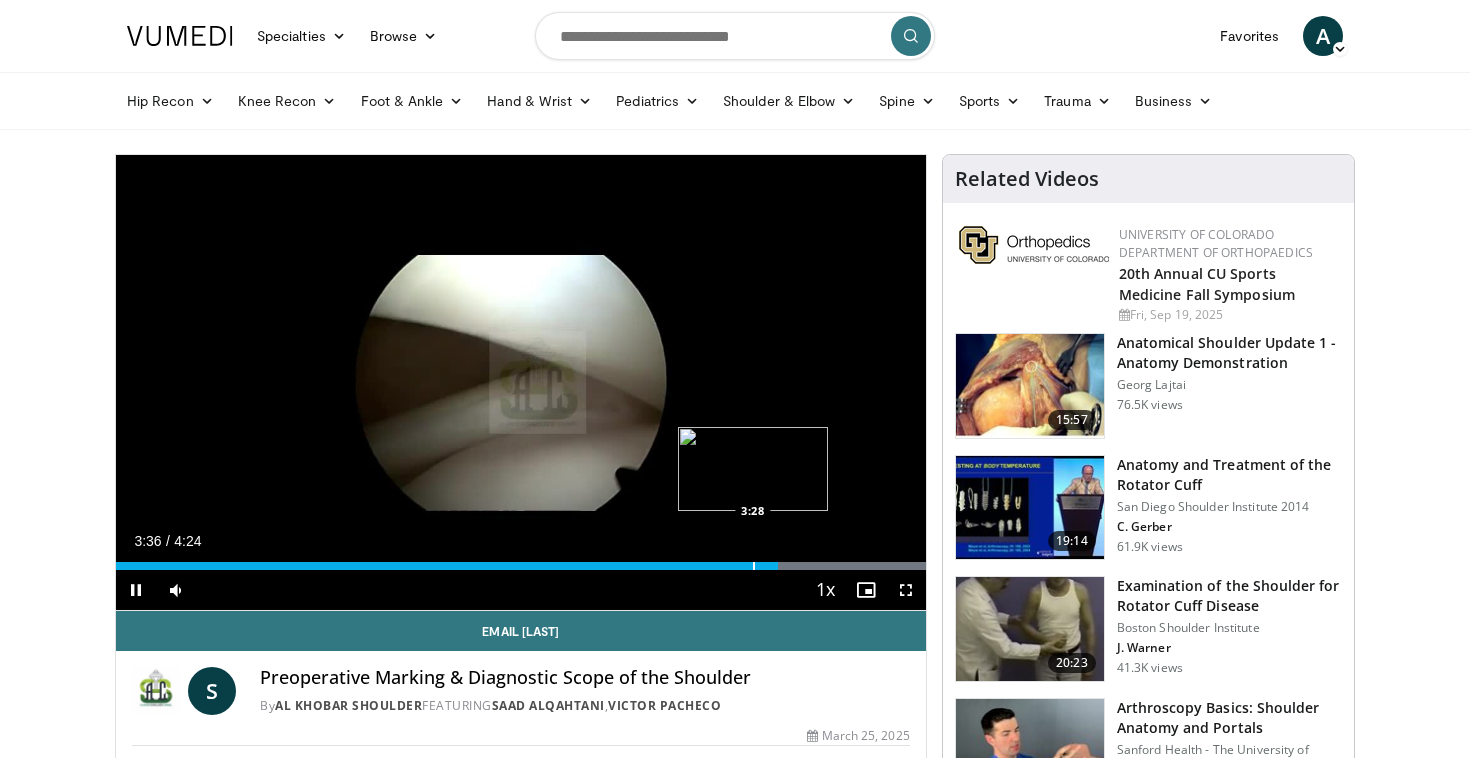 click at bounding box center (754, 566) 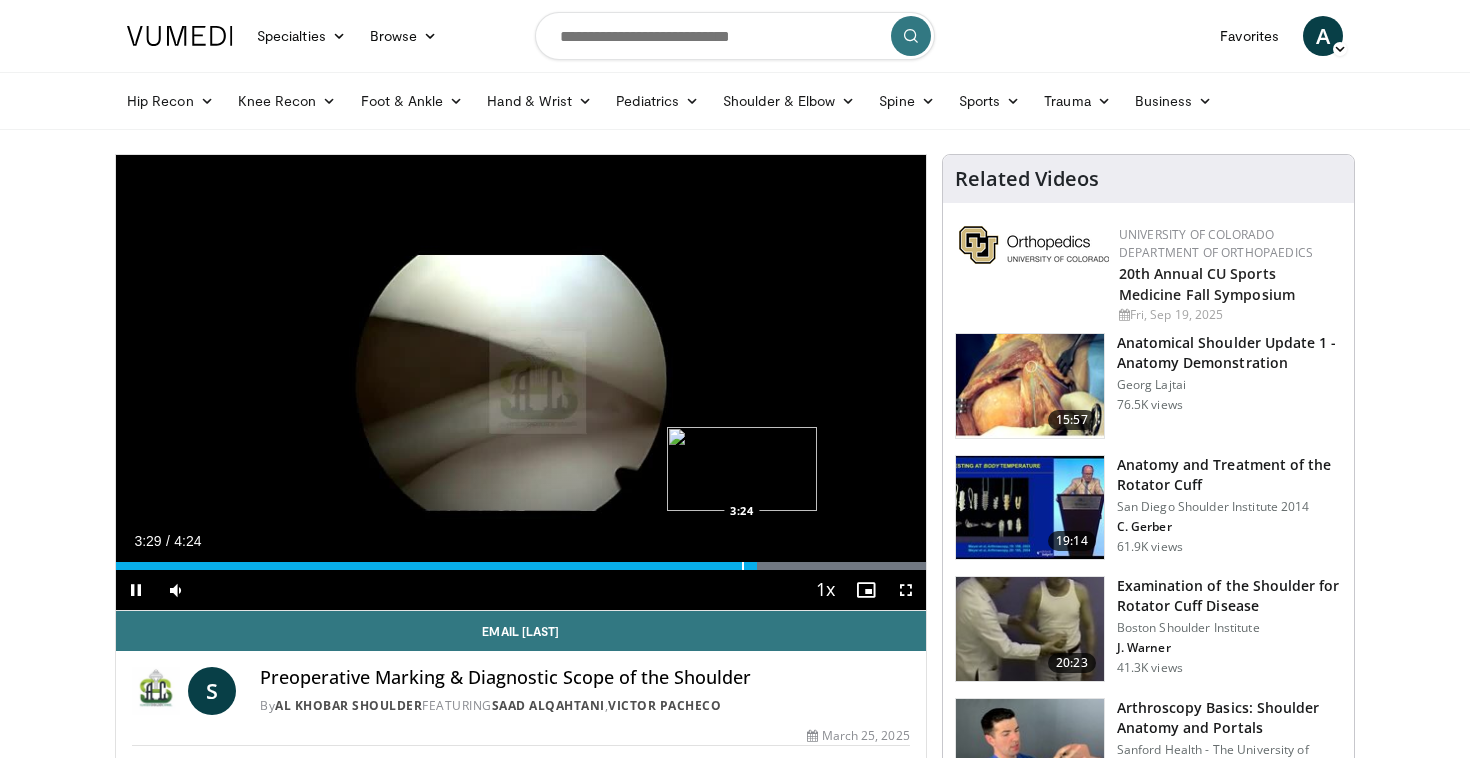 click at bounding box center [743, 566] 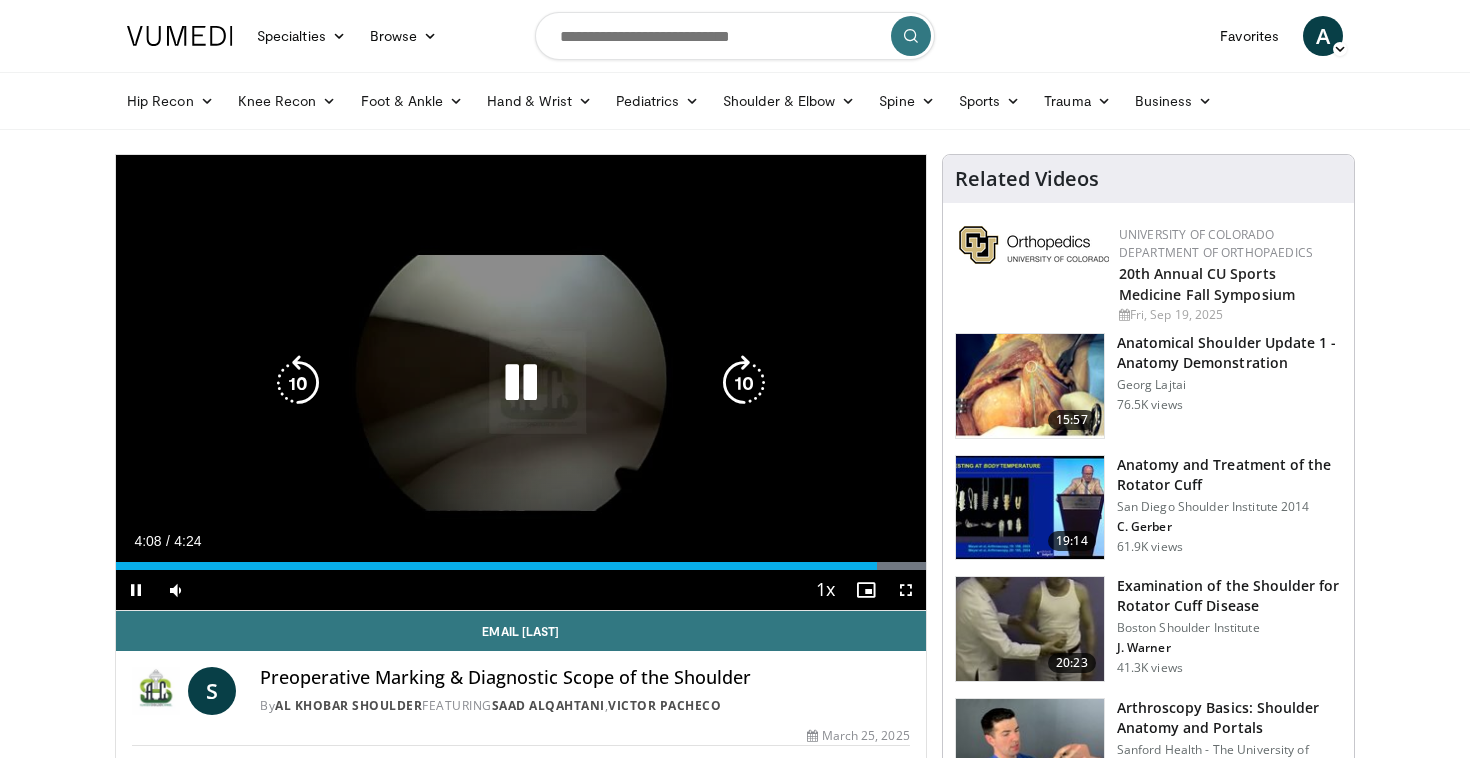 click on "10 seconds
Tap to unmute" at bounding box center (521, 382) 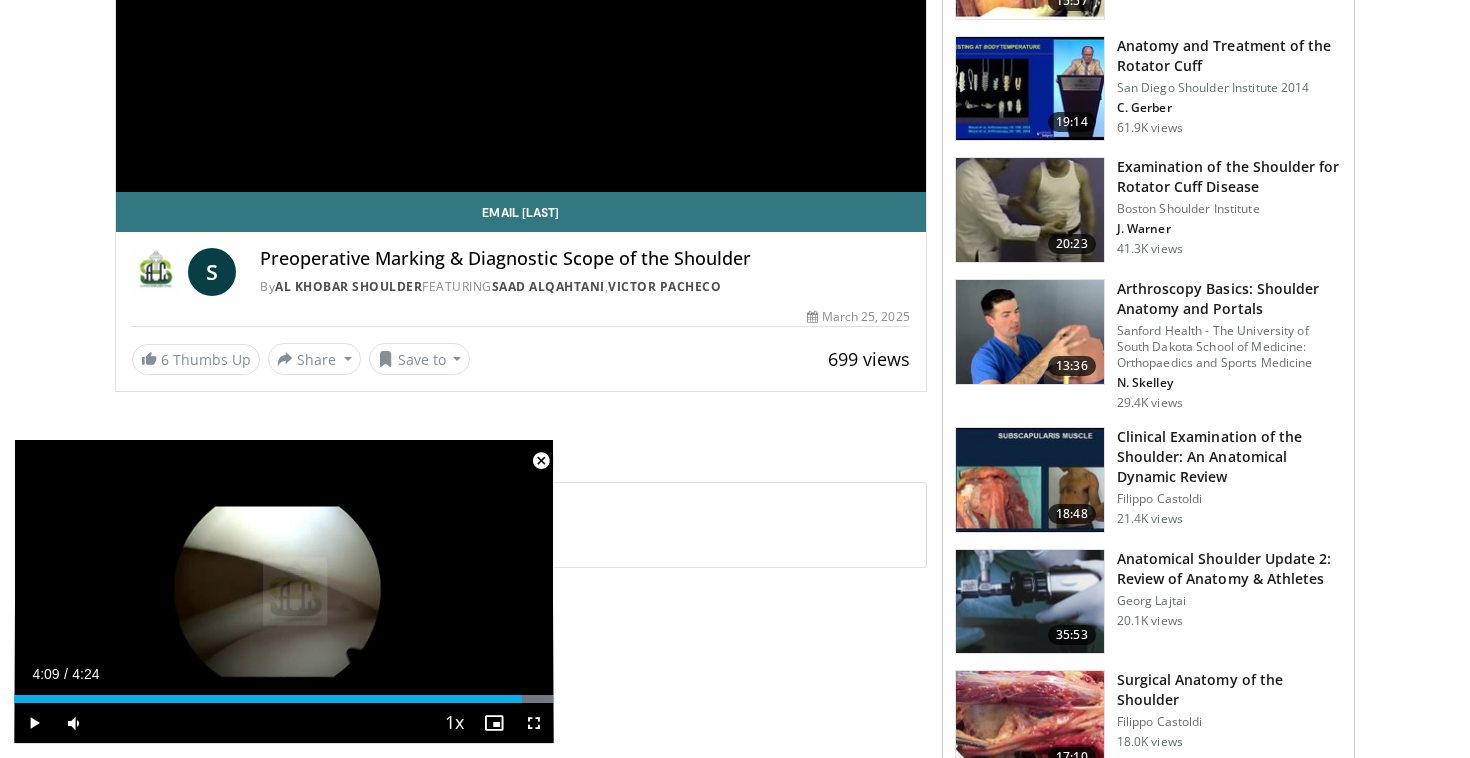 scroll, scrollTop: 434, scrollLeft: 0, axis: vertical 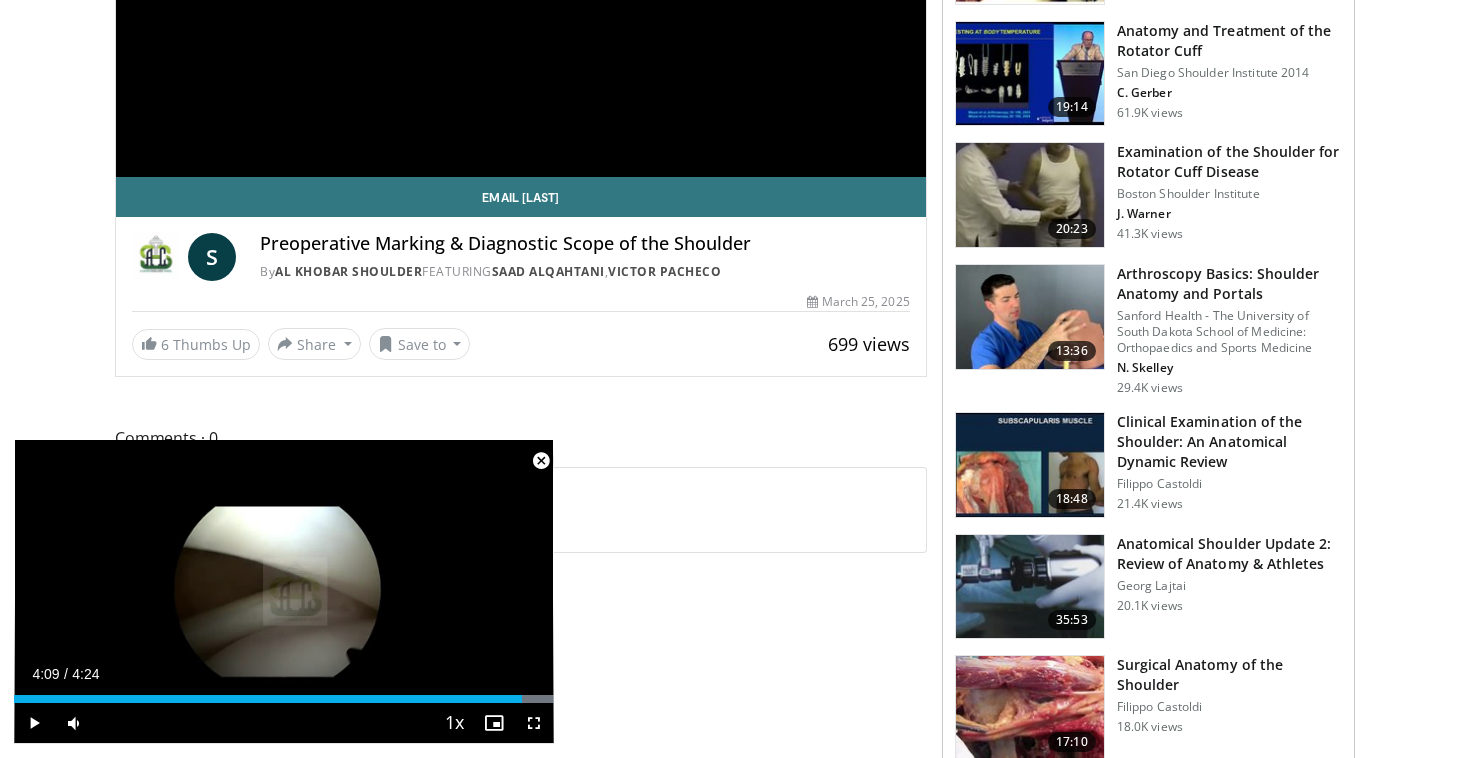 click at bounding box center (541, 461) 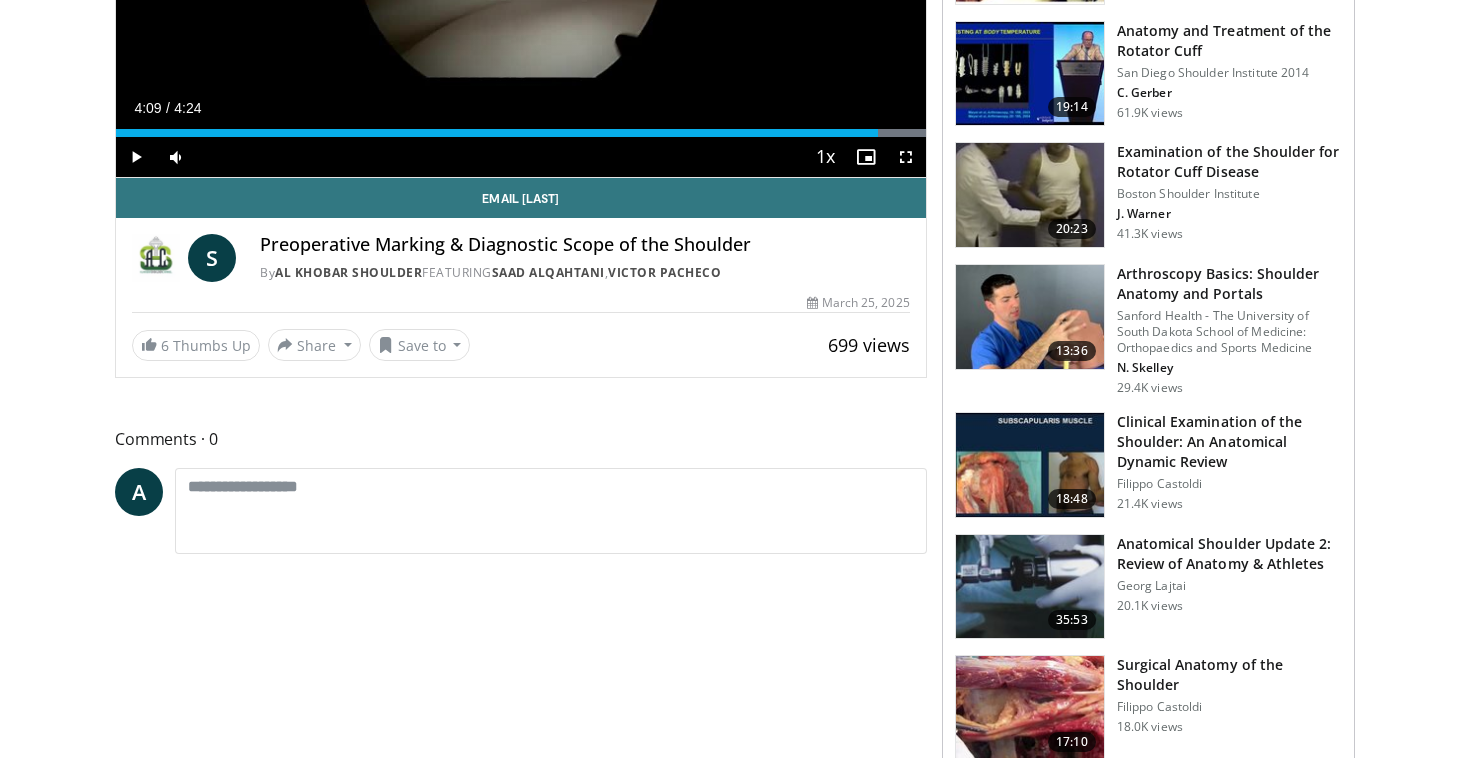 click at bounding box center [1030, 587] 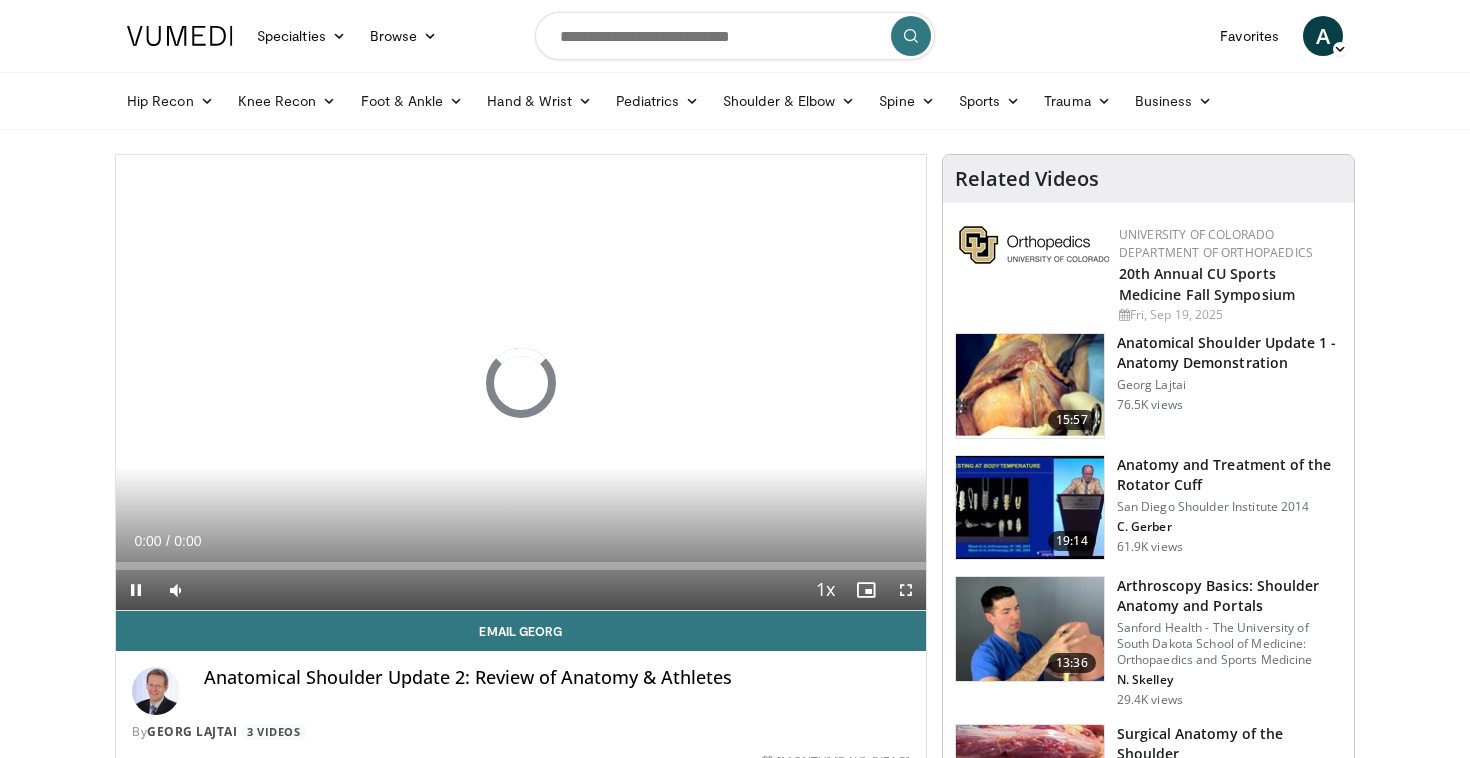 scroll, scrollTop: 0, scrollLeft: 0, axis: both 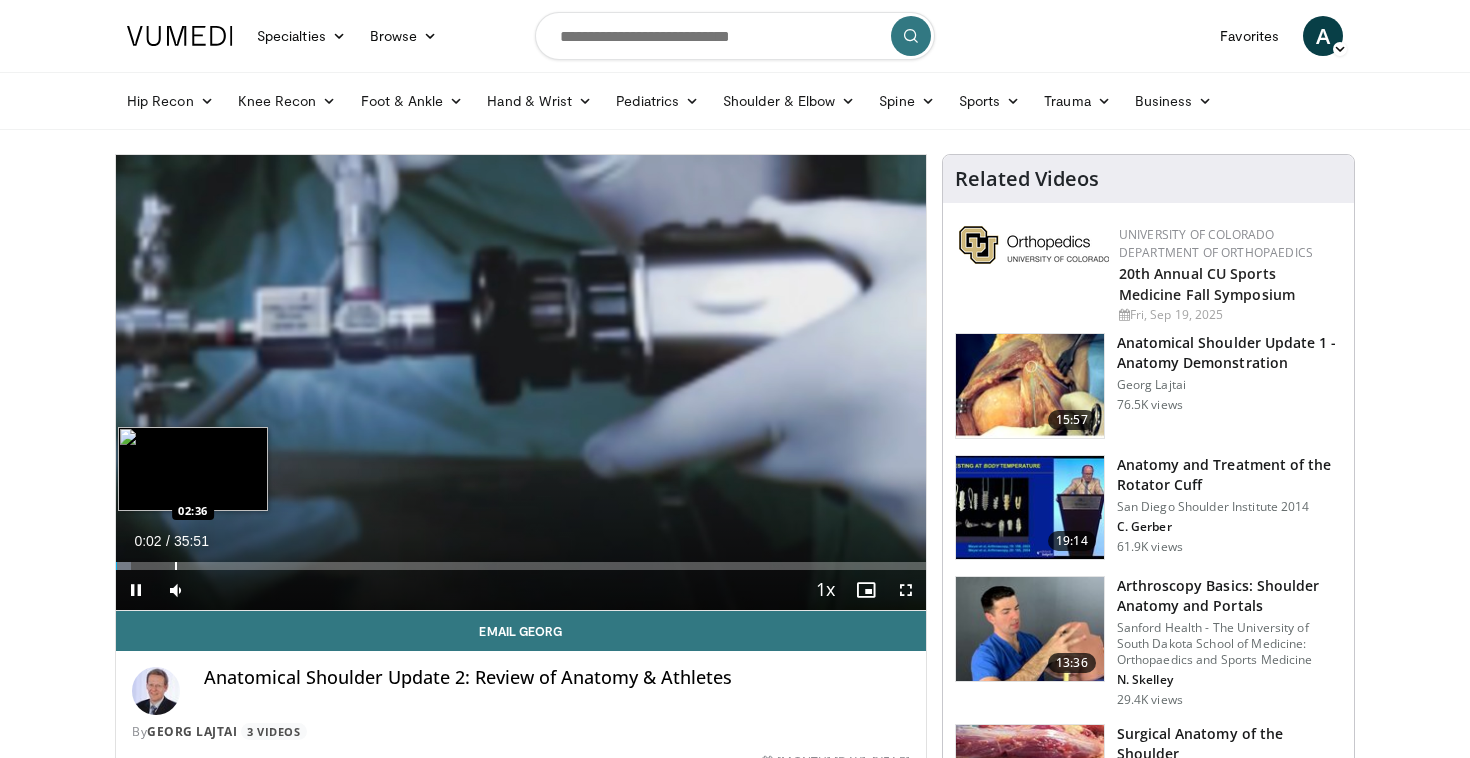 click at bounding box center [176, 566] 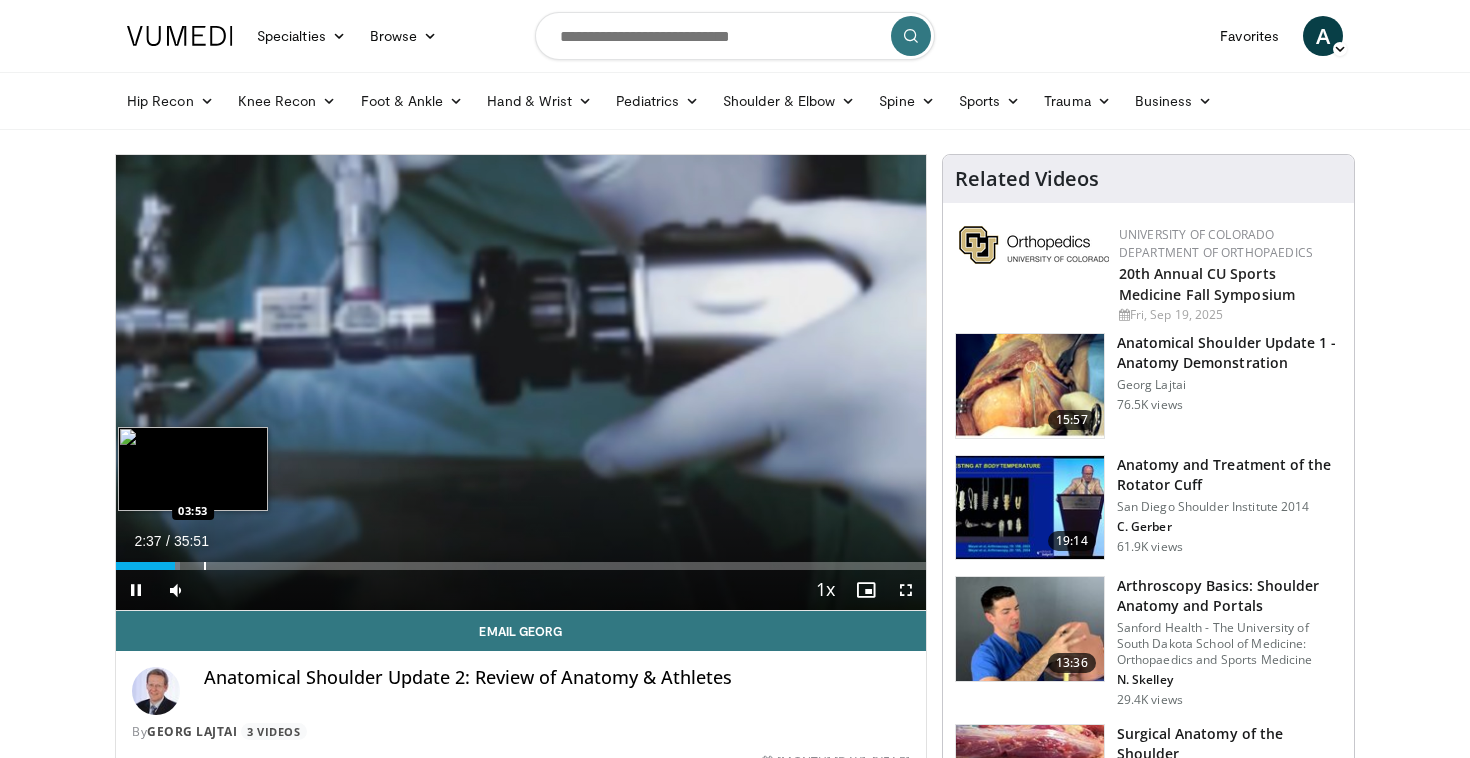 click on "Loaded :  7.90% 02:37 03:53" at bounding box center [521, 560] 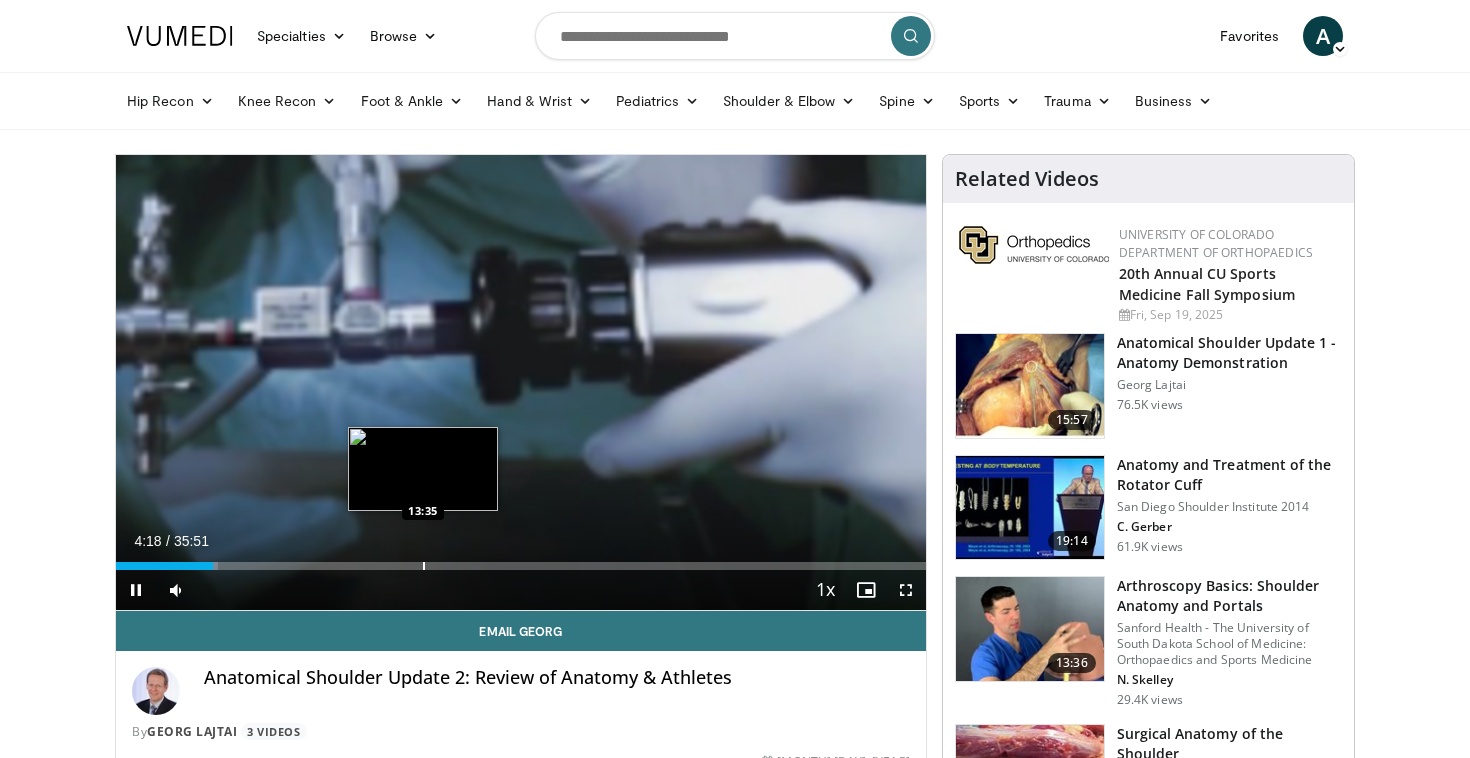 click at bounding box center [424, 566] 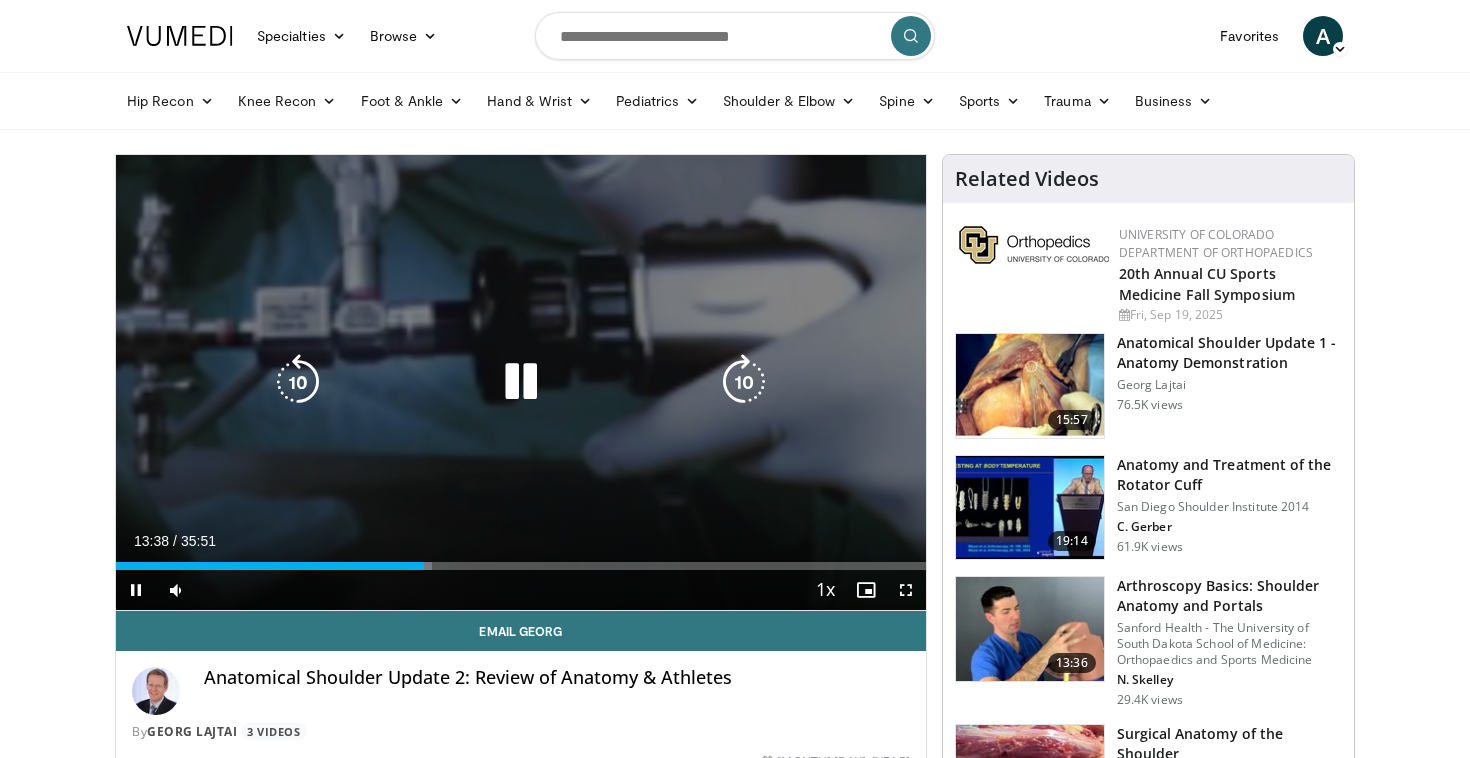 click on "10 seconds
Tap to unmute" at bounding box center (521, 382) 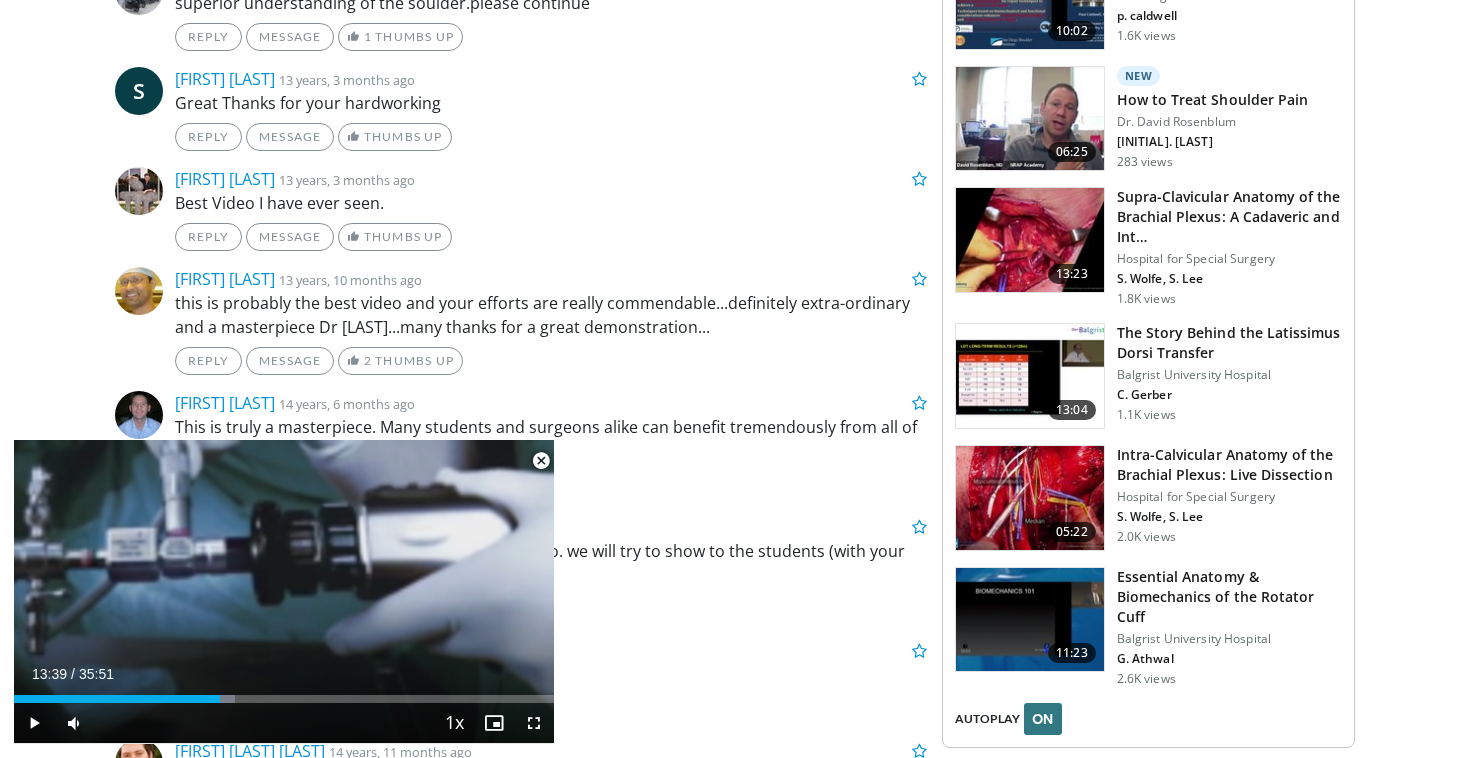 scroll, scrollTop: 2194, scrollLeft: 0, axis: vertical 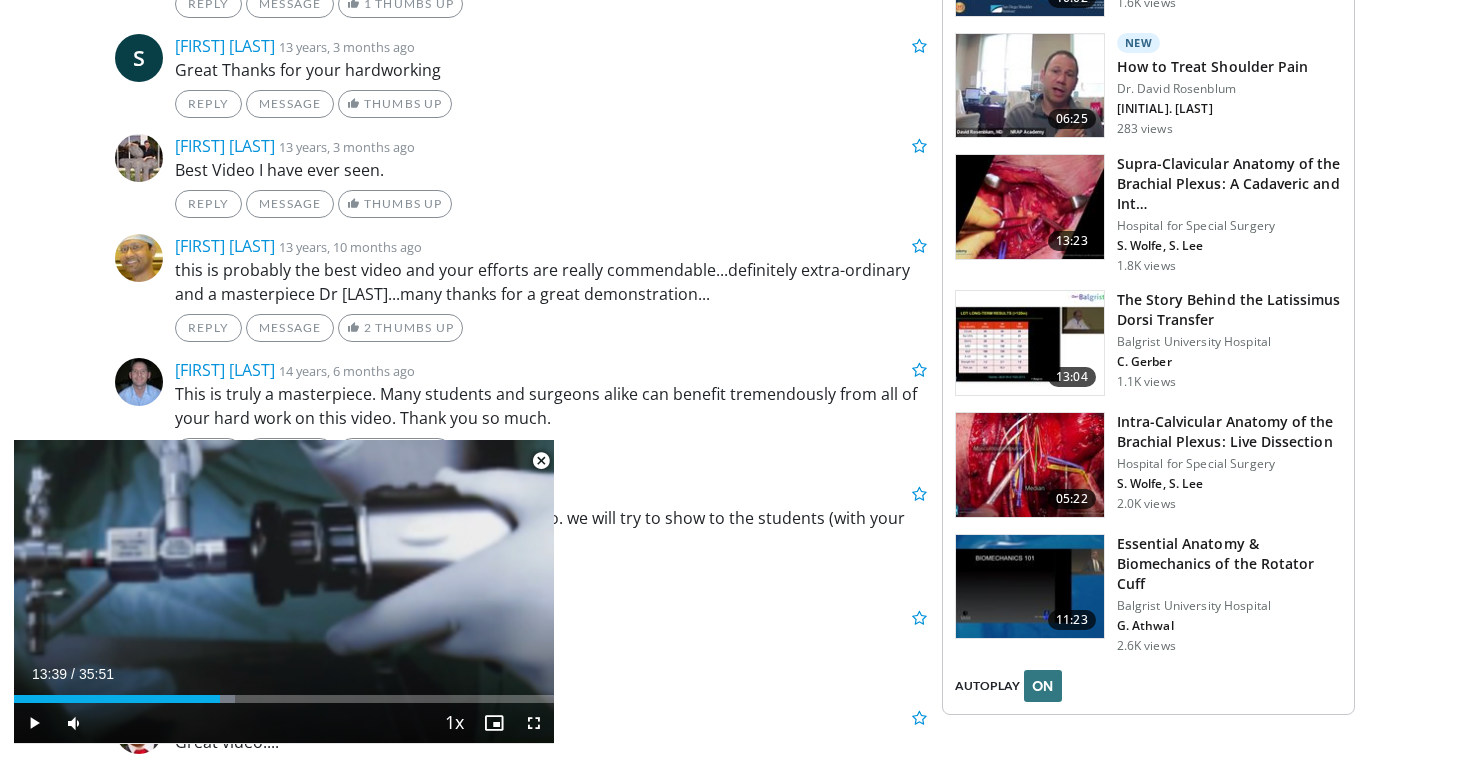 click at bounding box center [541, 461] 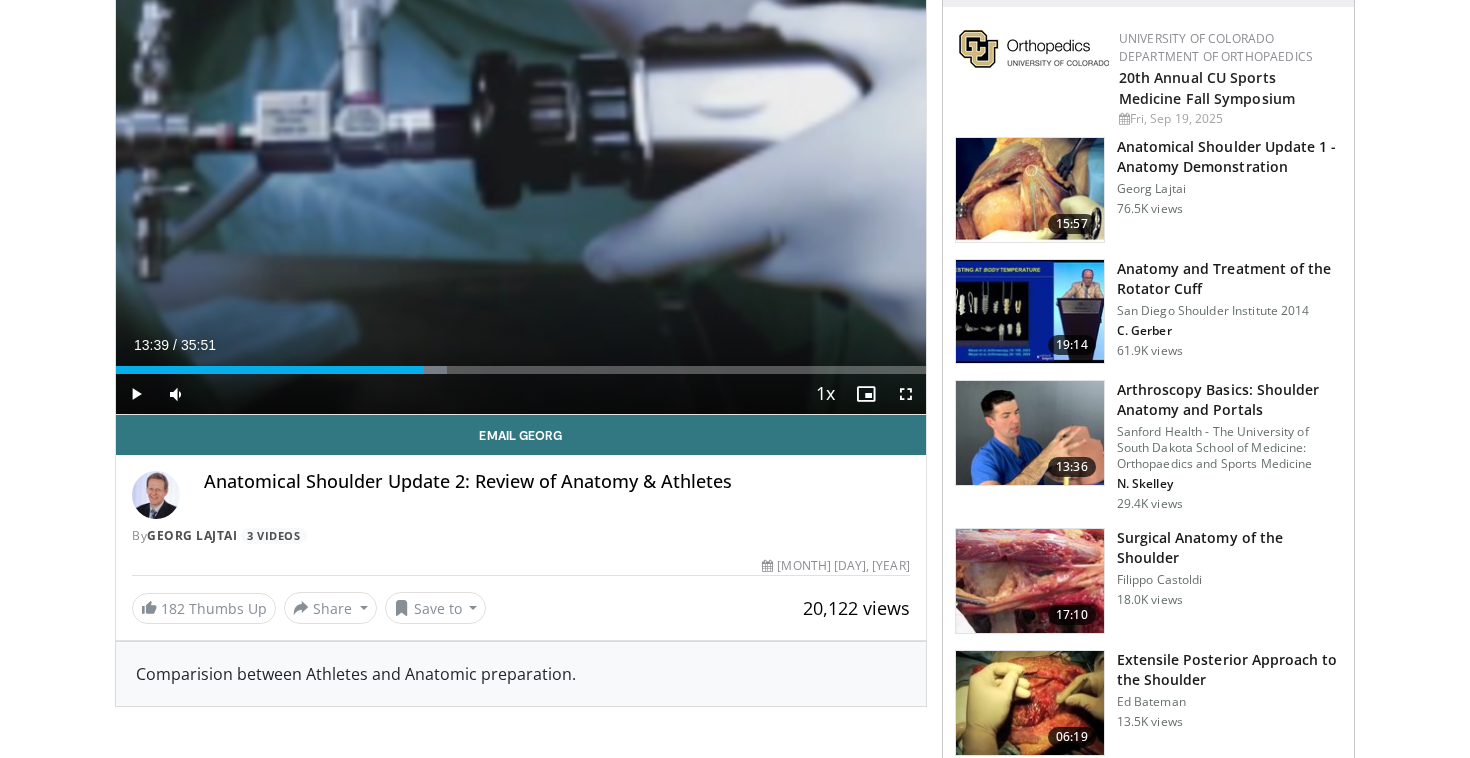 scroll, scrollTop: 0, scrollLeft: 0, axis: both 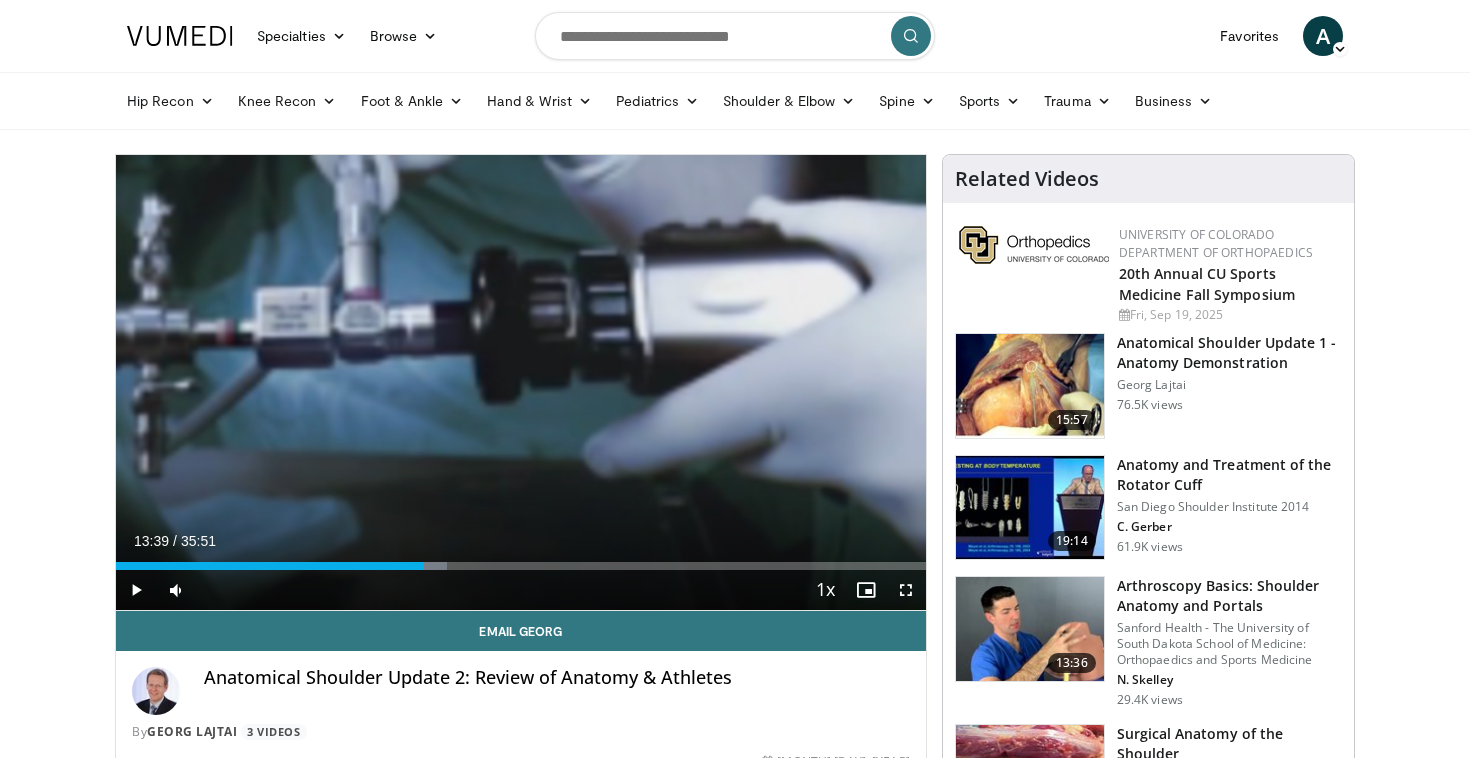 click on "10 seconds
Tap to unmute" at bounding box center [521, 382] 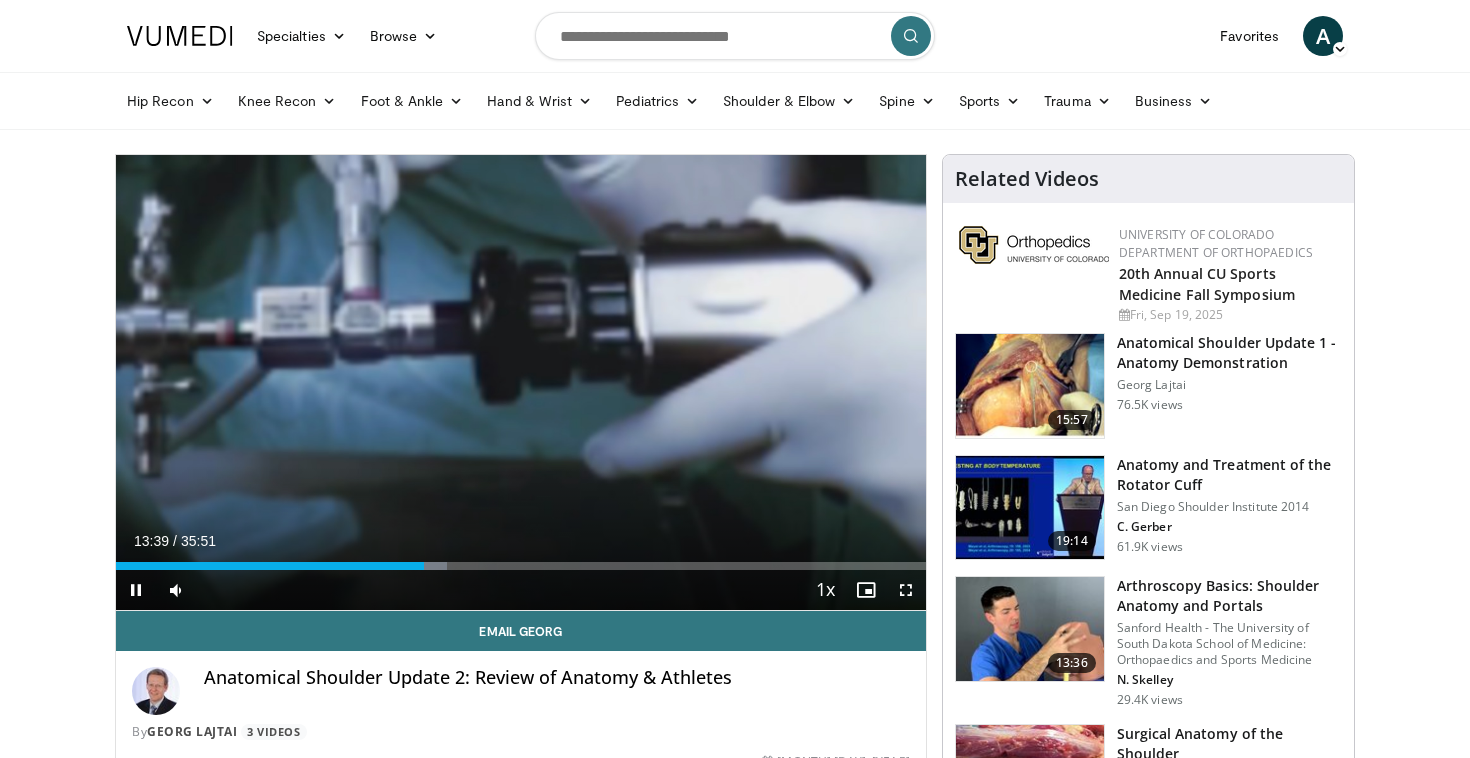 click on "10 seconds
Tap to unmute" at bounding box center (521, 382) 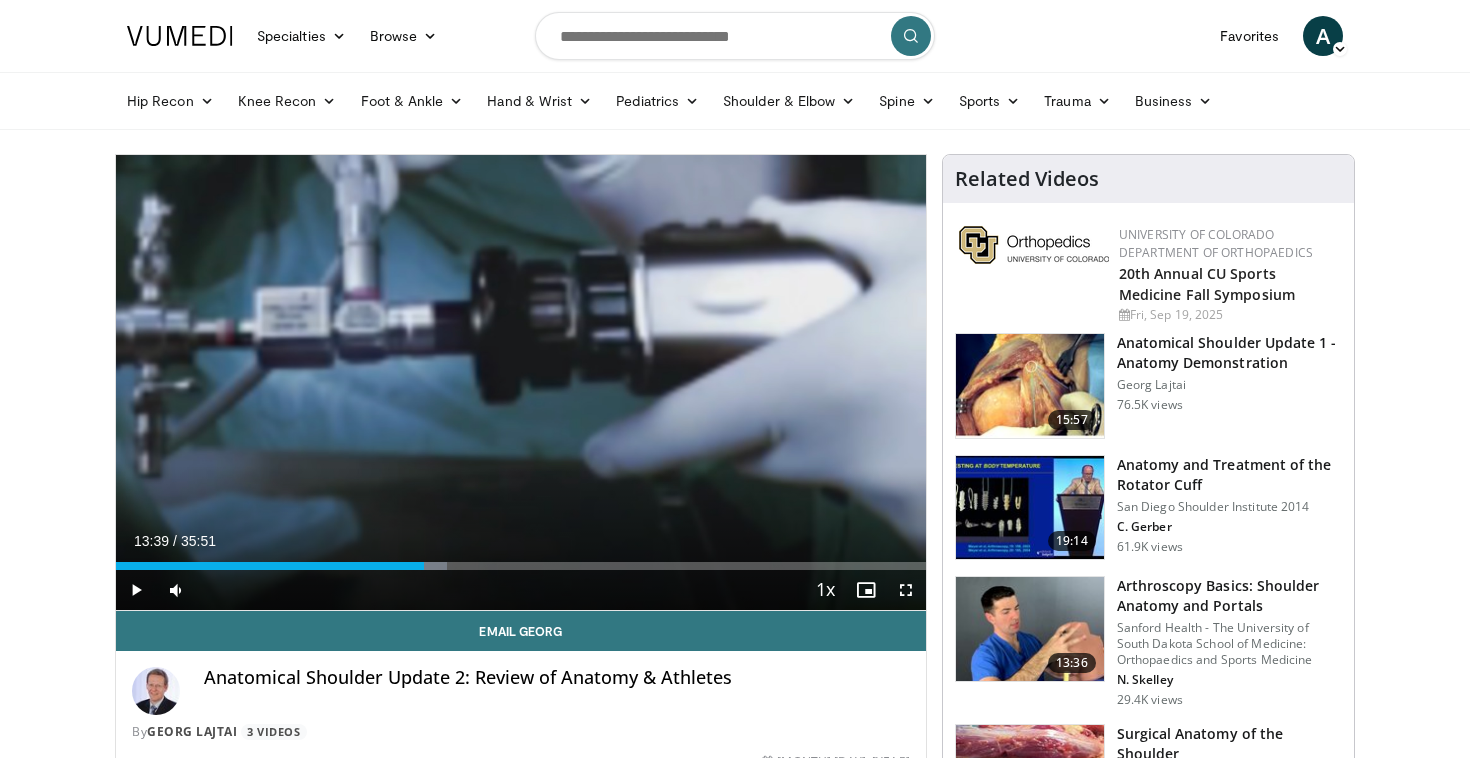 click on "10 seconds
Tap to unmute" at bounding box center [521, 382] 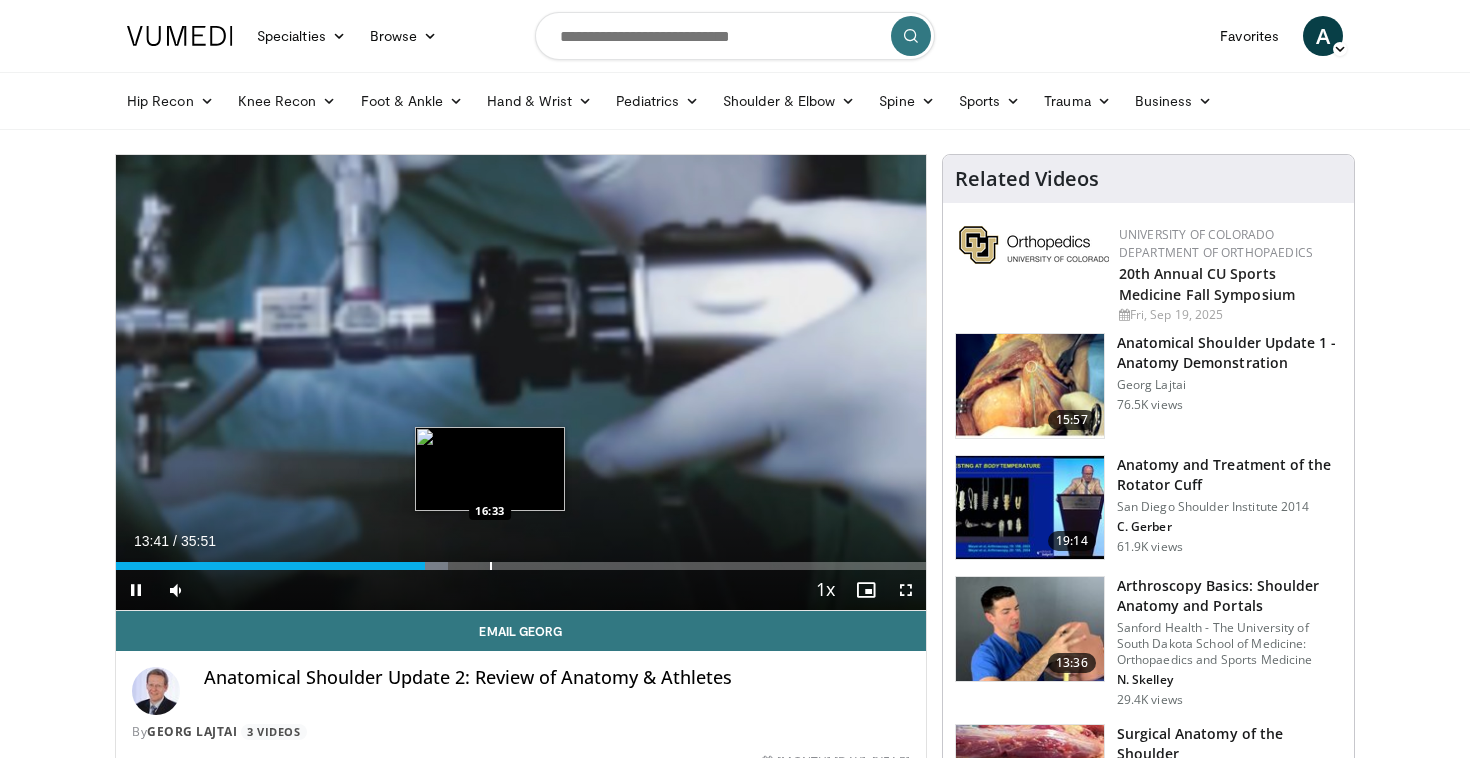 click at bounding box center (491, 566) 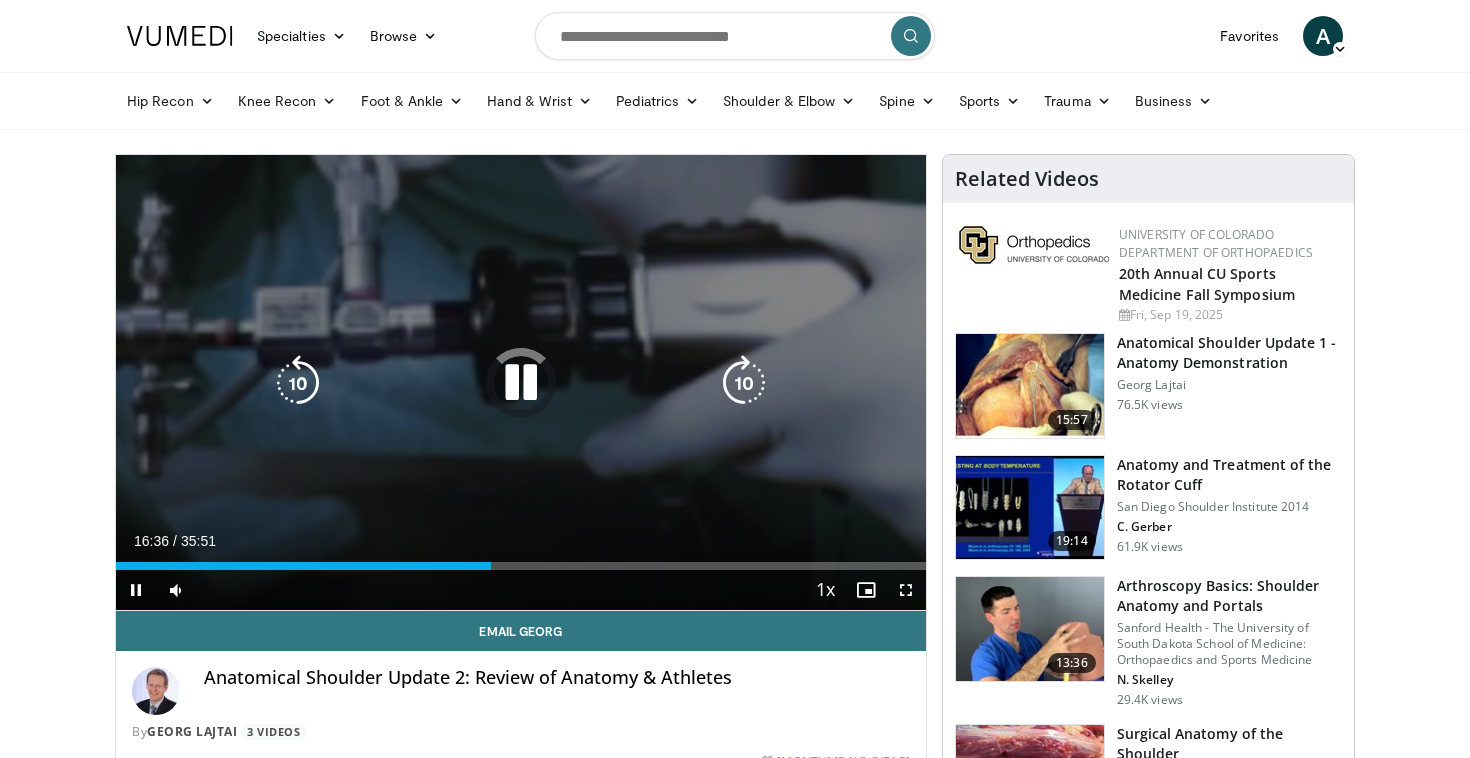 click on "10 seconds
Tap to unmute" at bounding box center [521, 382] 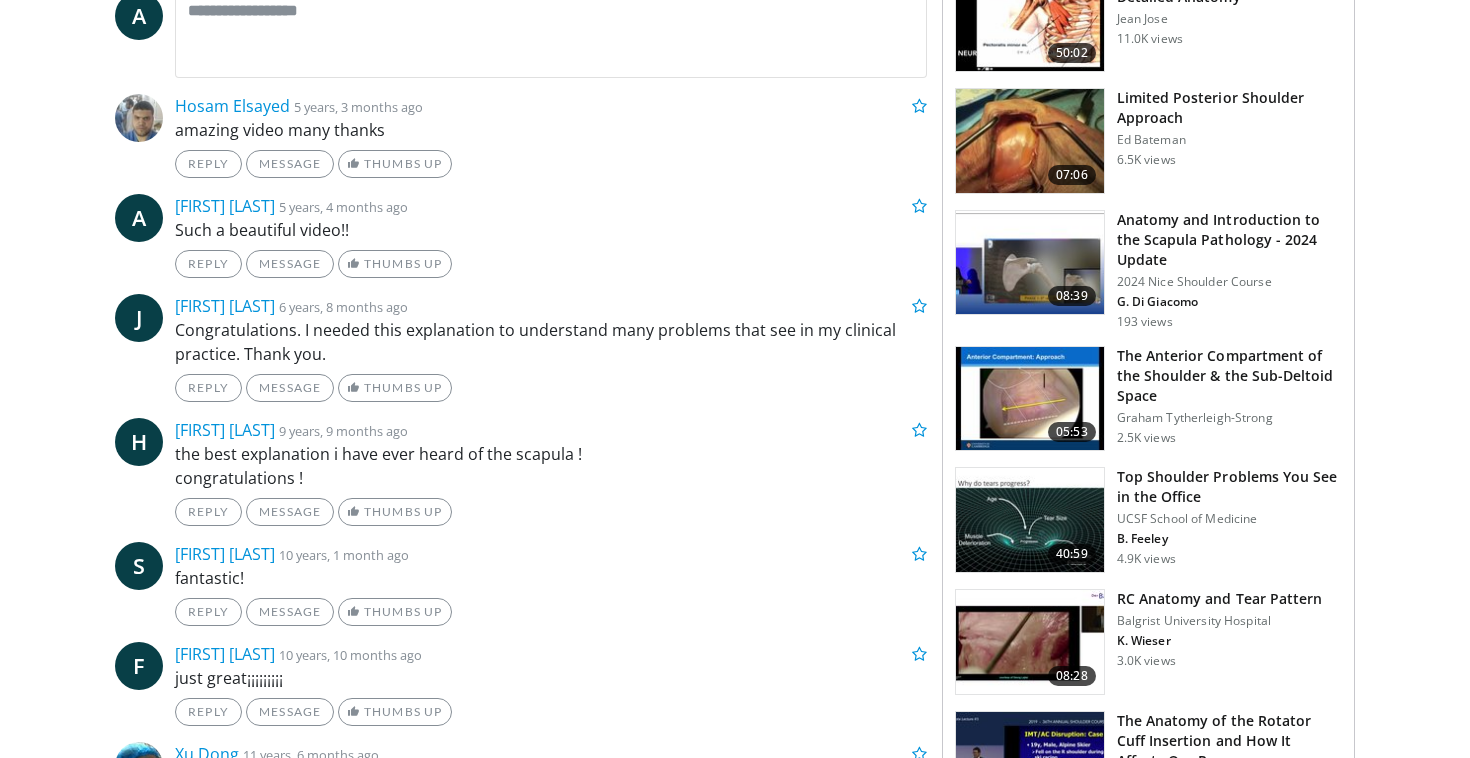 scroll, scrollTop: 0, scrollLeft: 0, axis: both 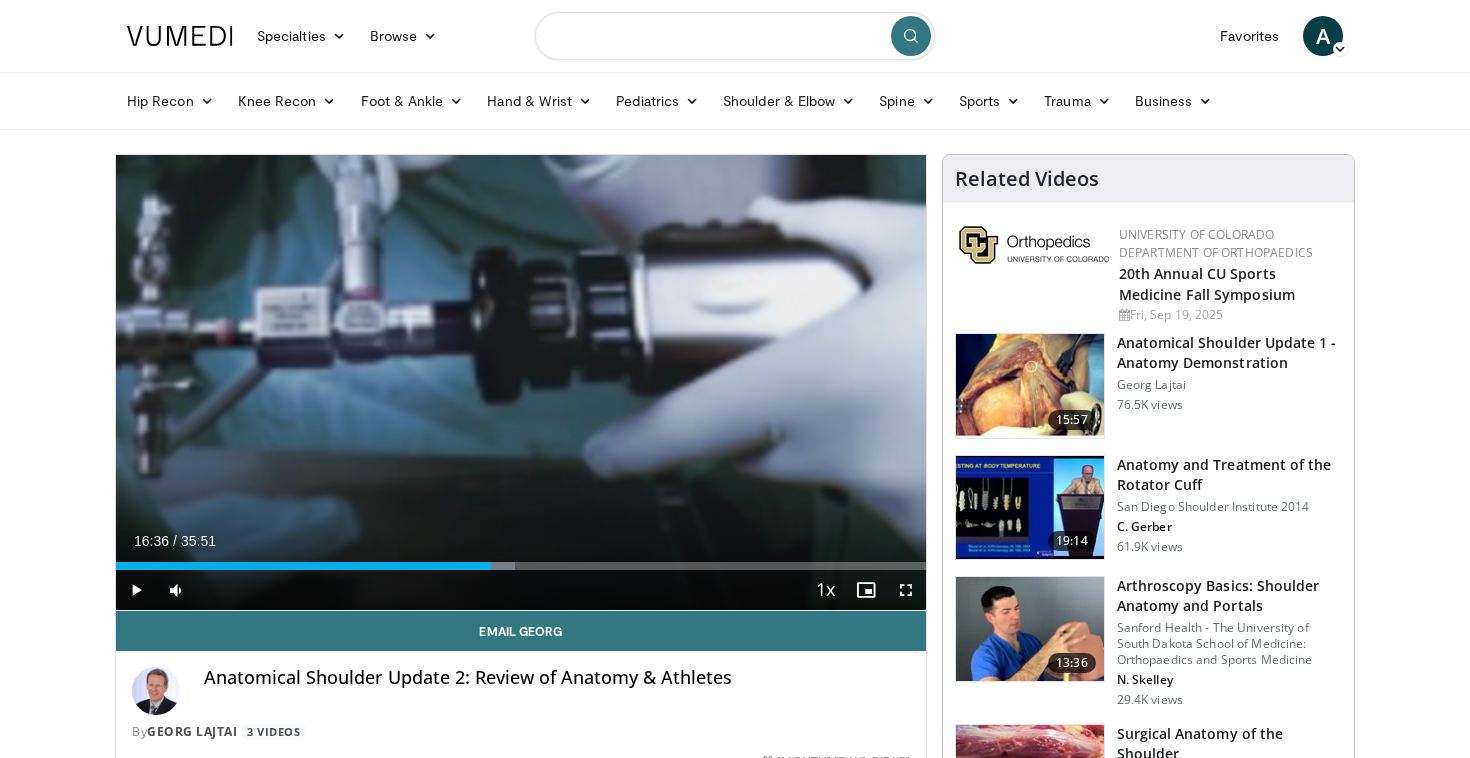 click at bounding box center [735, 36] 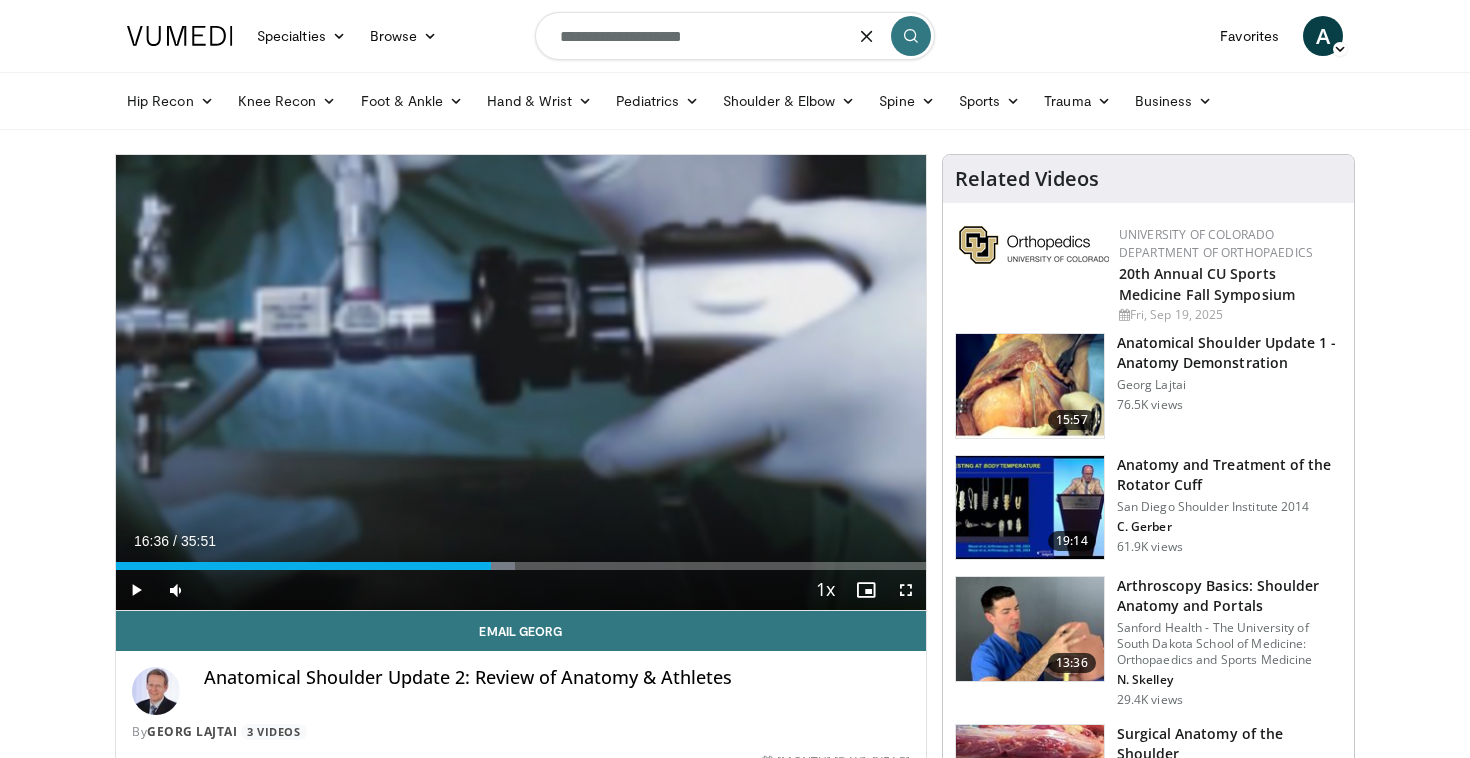 type on "**********" 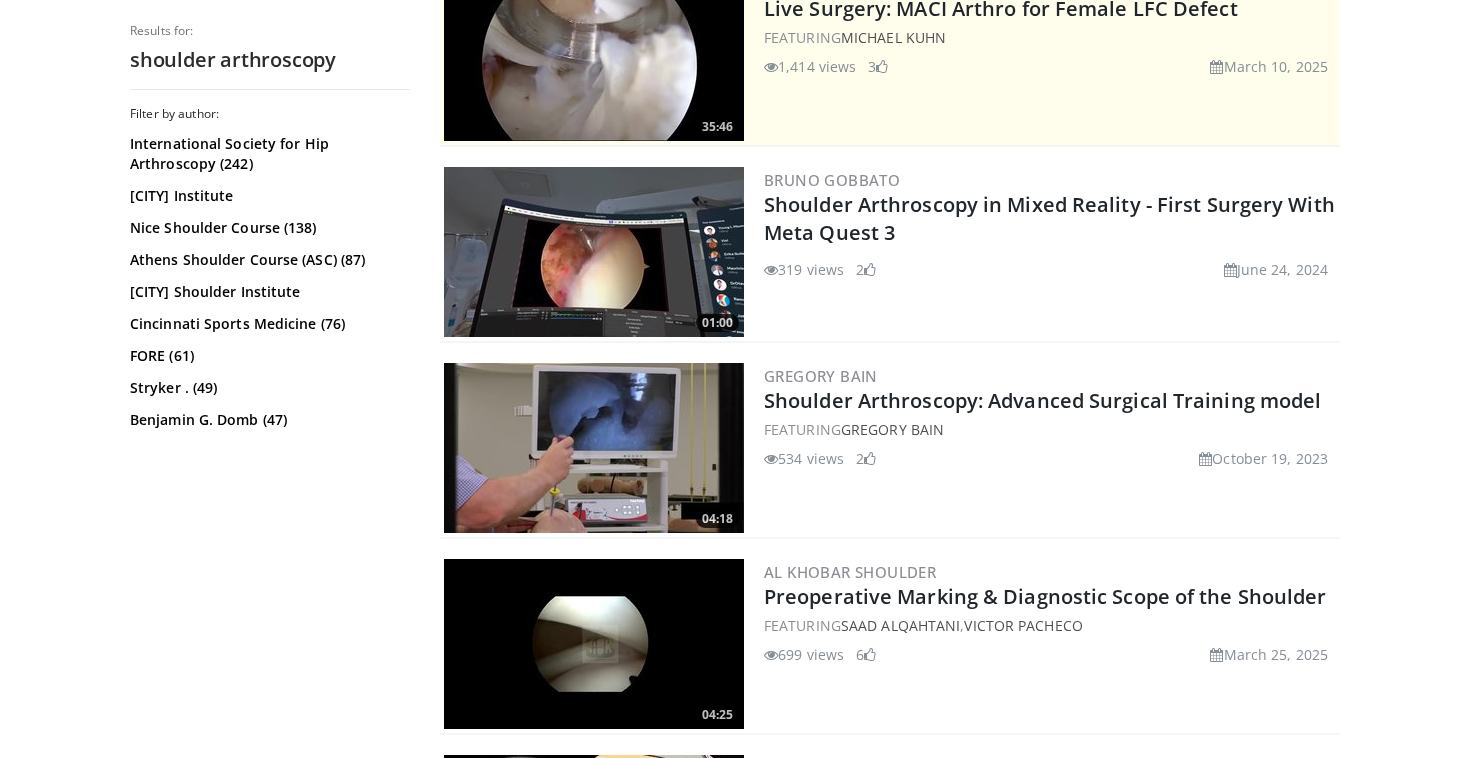 scroll, scrollTop: 0, scrollLeft: 0, axis: both 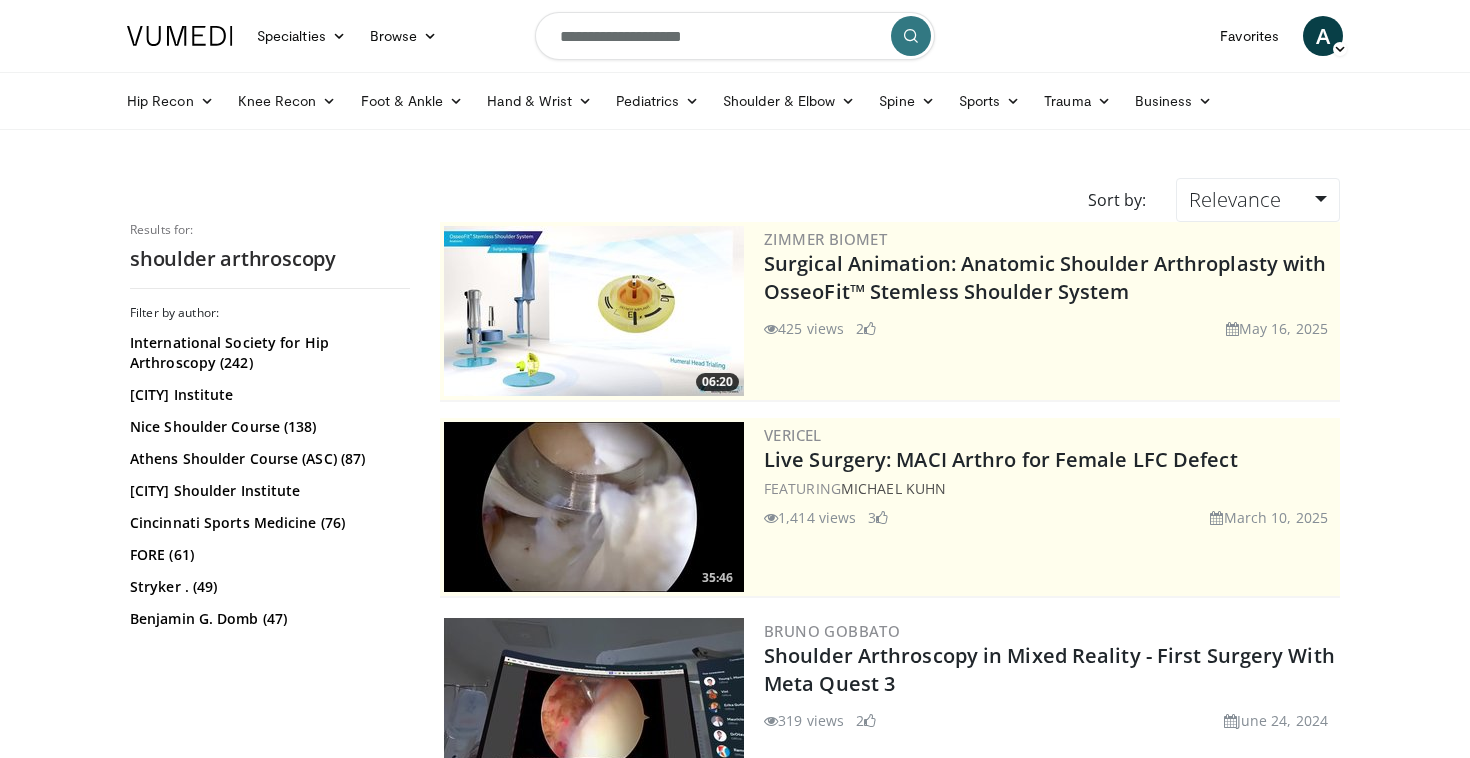 click on "**********" at bounding box center (735, 36) 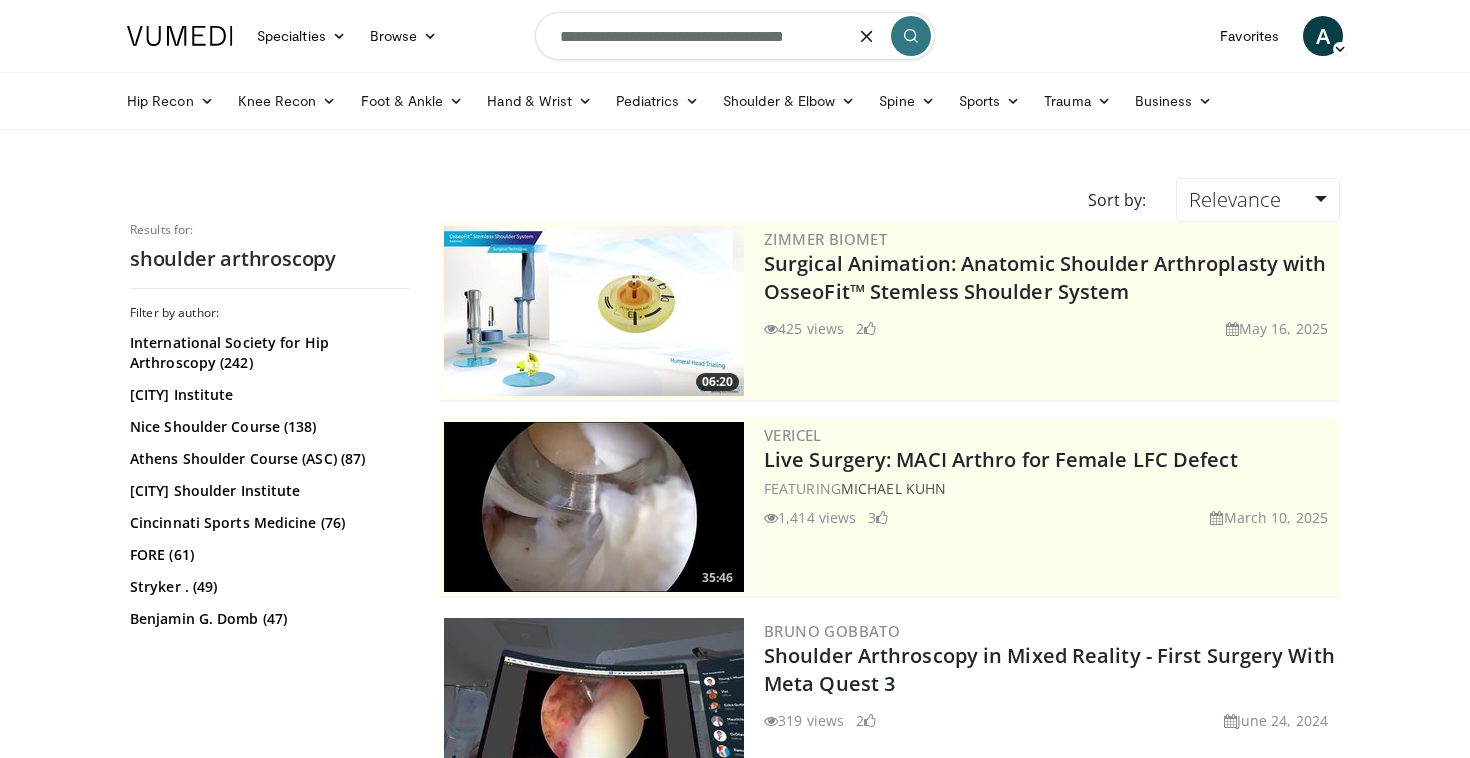 type on "**********" 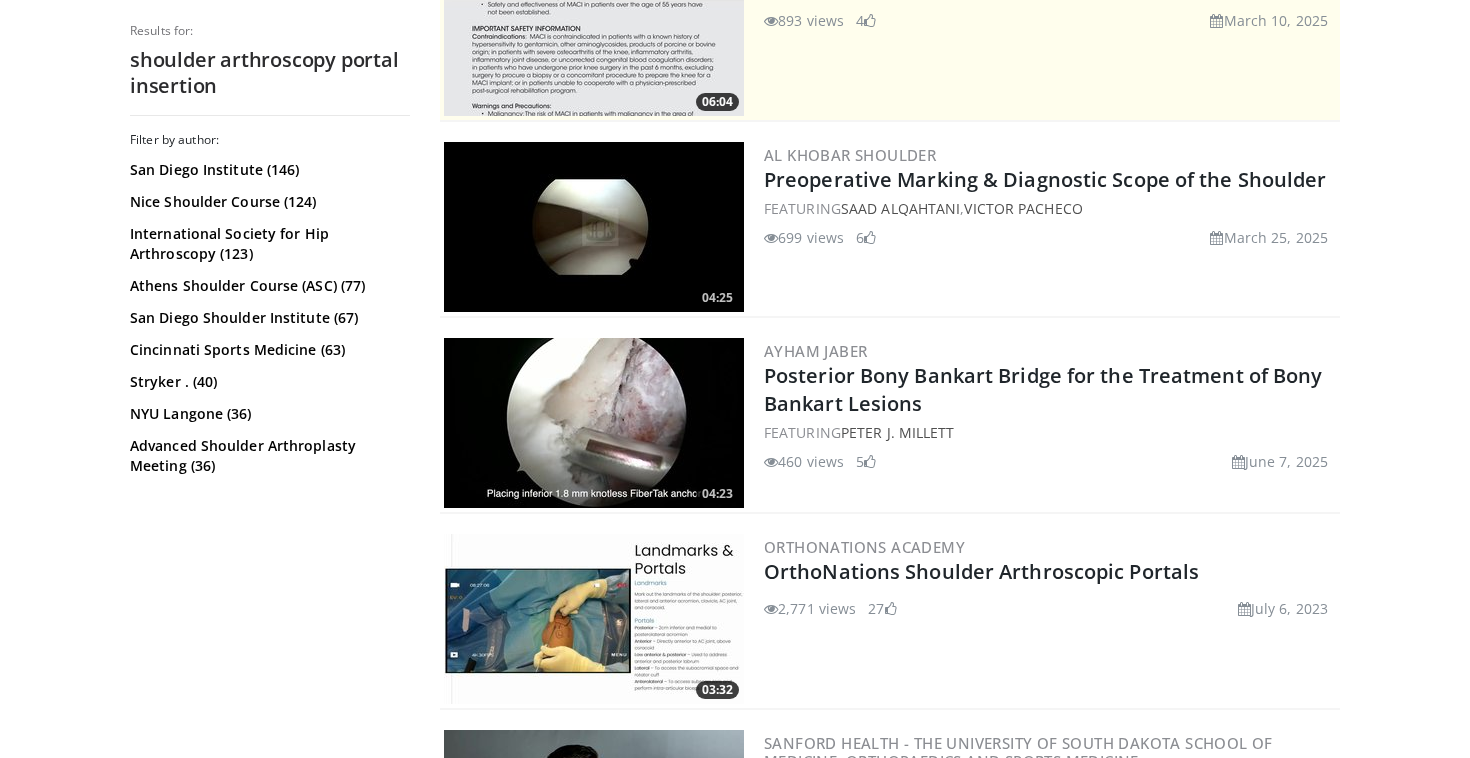 scroll, scrollTop: 731, scrollLeft: 0, axis: vertical 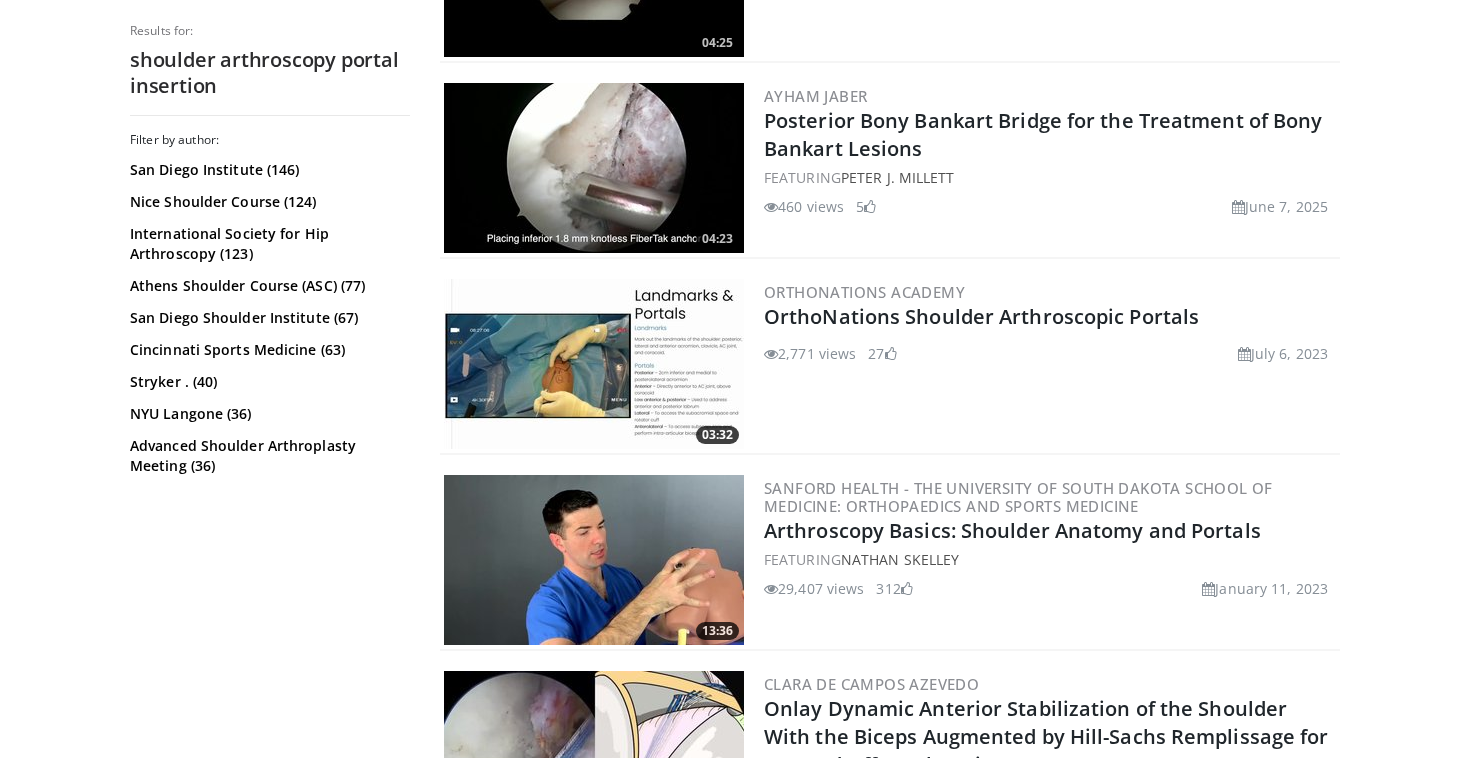 click at bounding box center [594, 364] 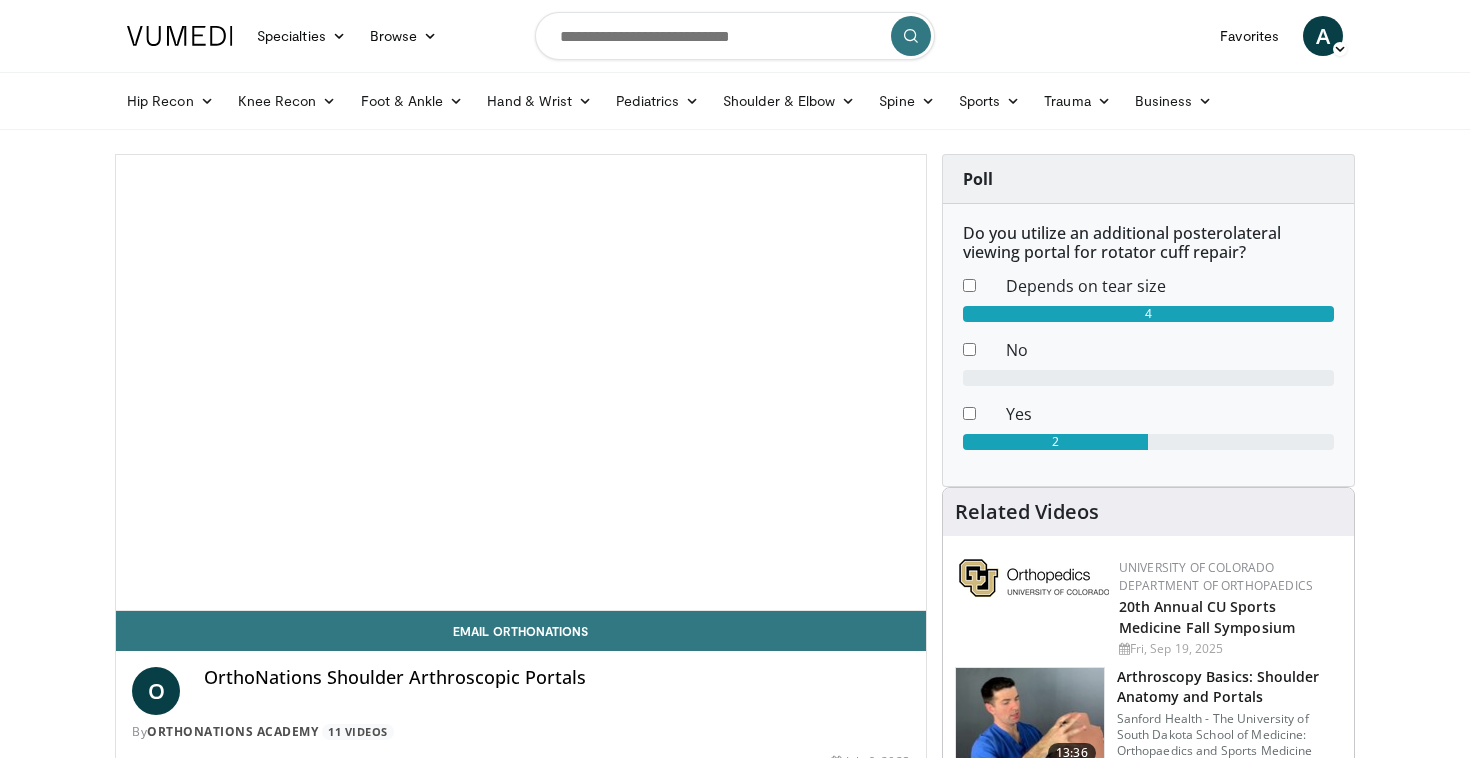 scroll, scrollTop: 0, scrollLeft: 0, axis: both 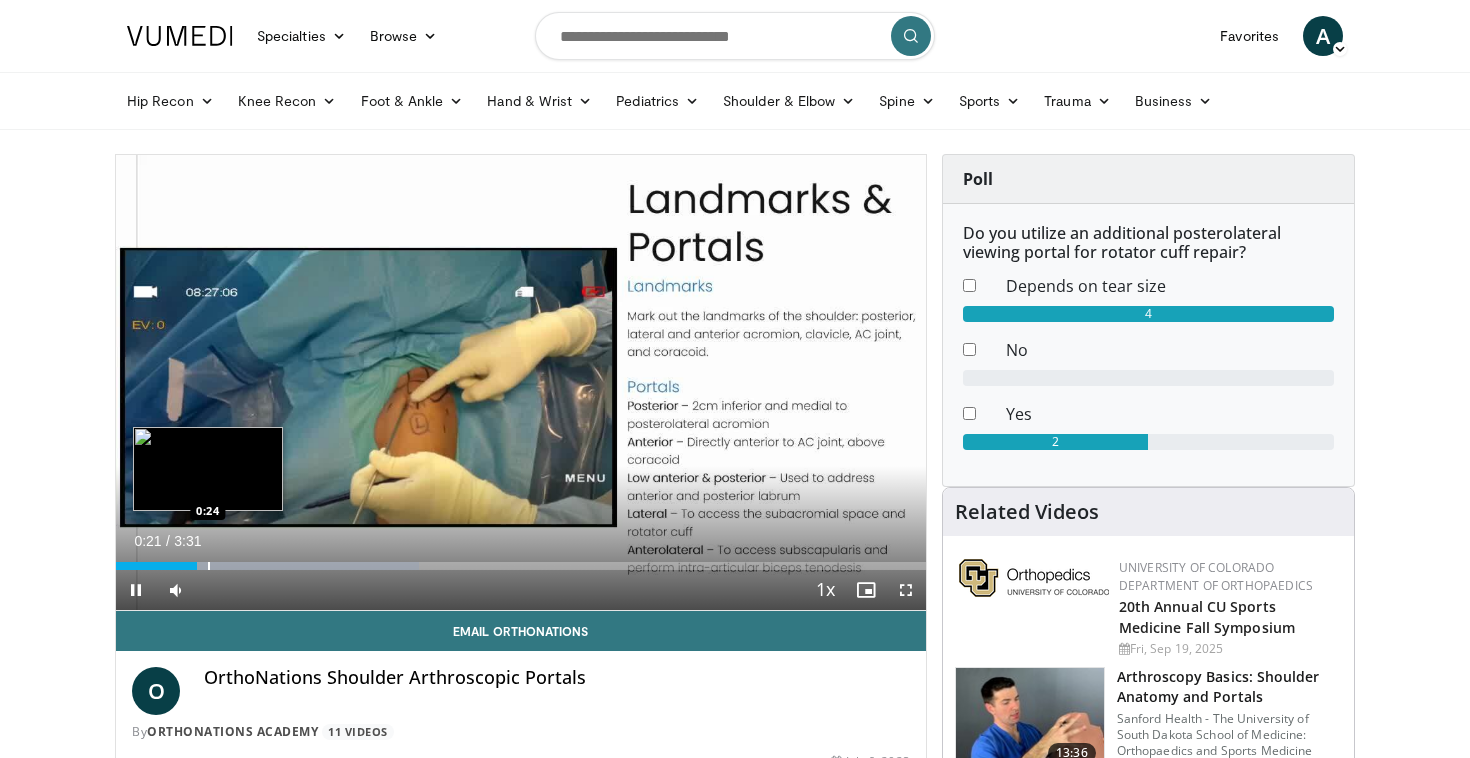 click on "Loaded :  37.44% 0:21 0:24" at bounding box center [521, 560] 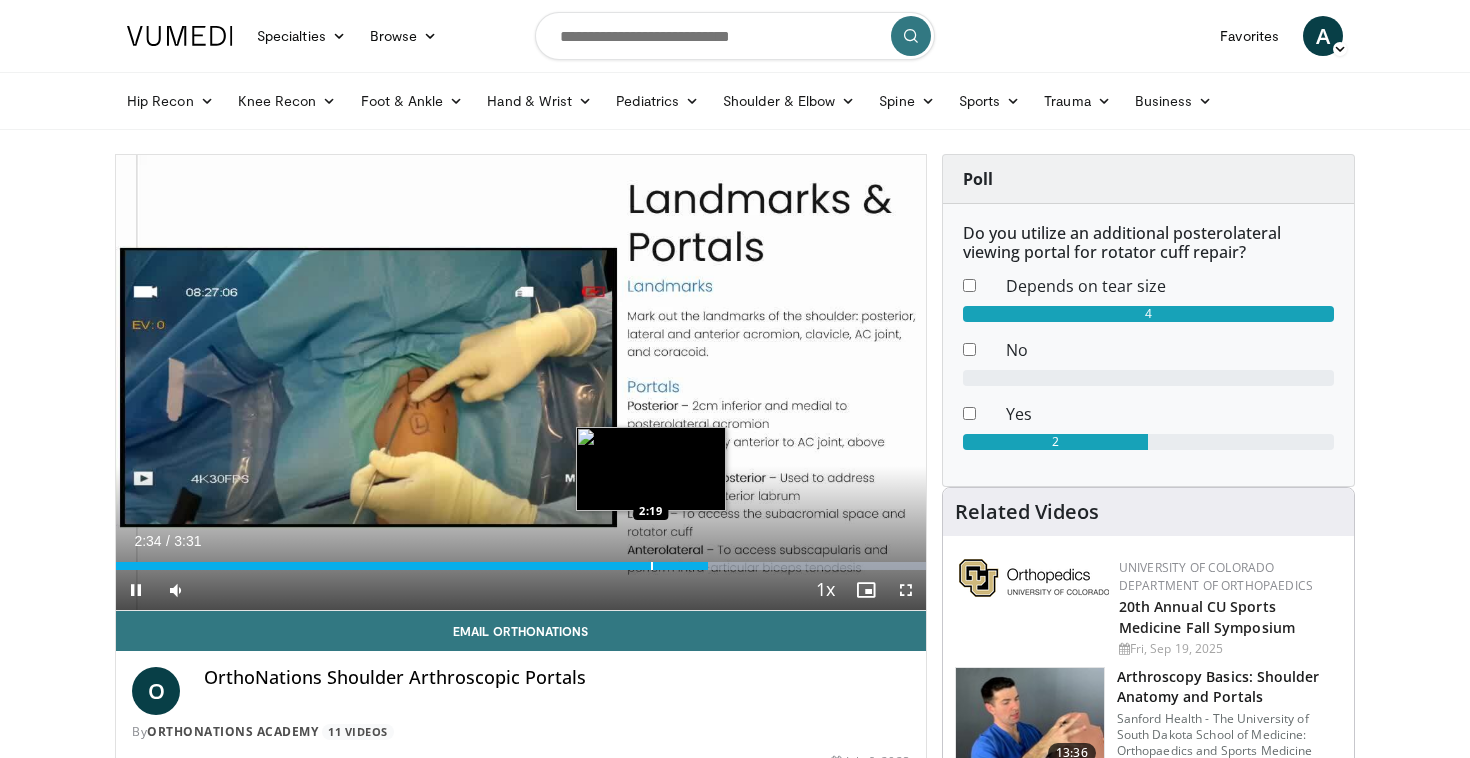 click at bounding box center [652, 566] 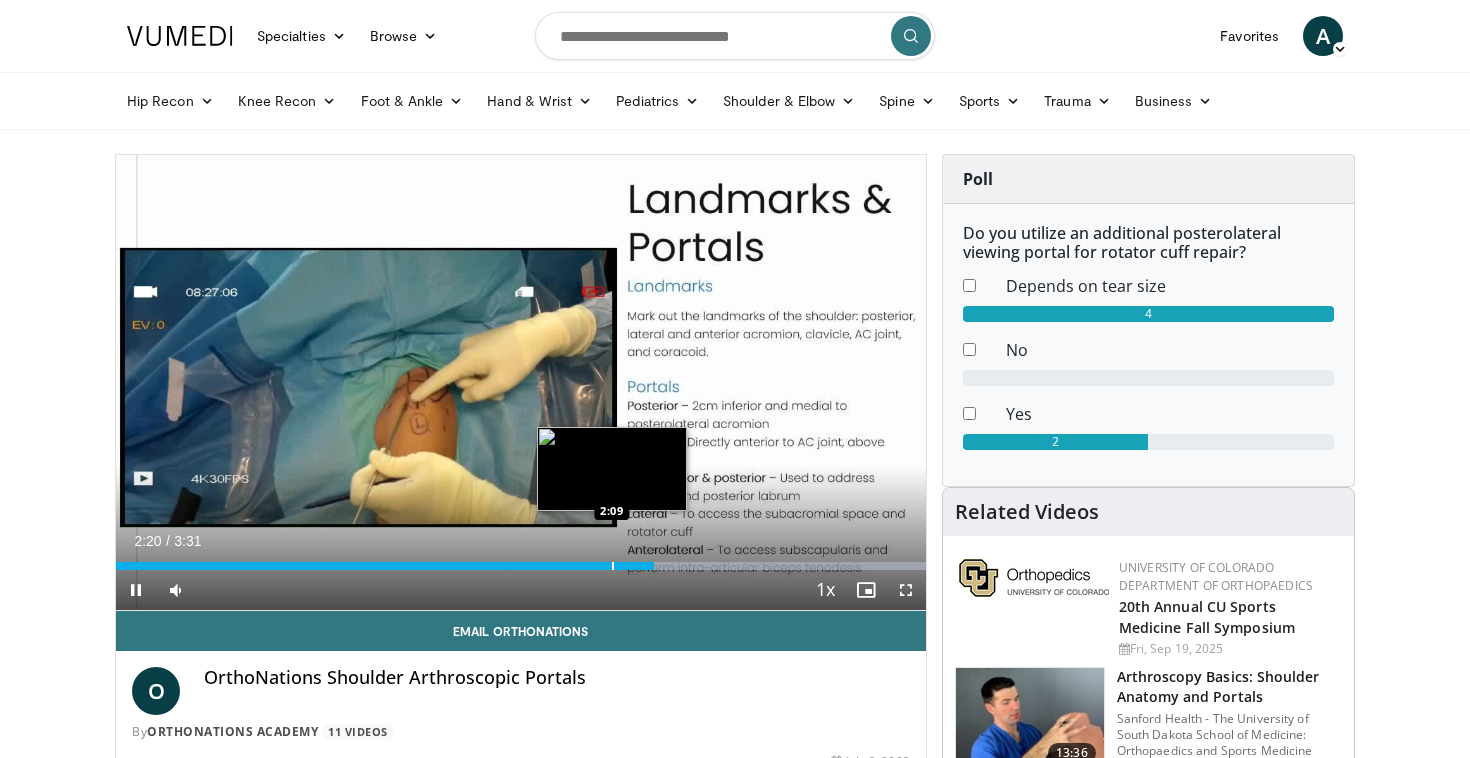 click at bounding box center [613, 566] 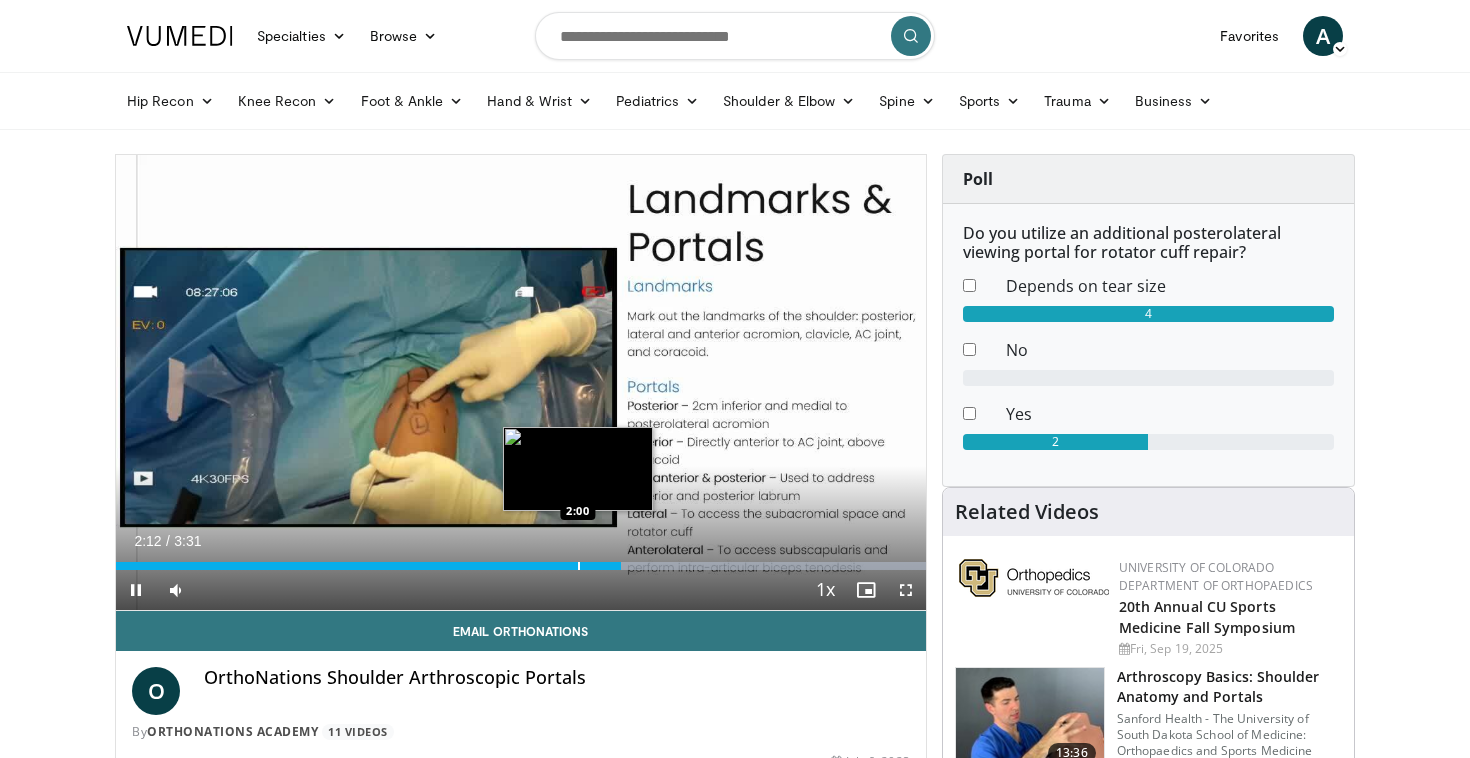 click at bounding box center (579, 566) 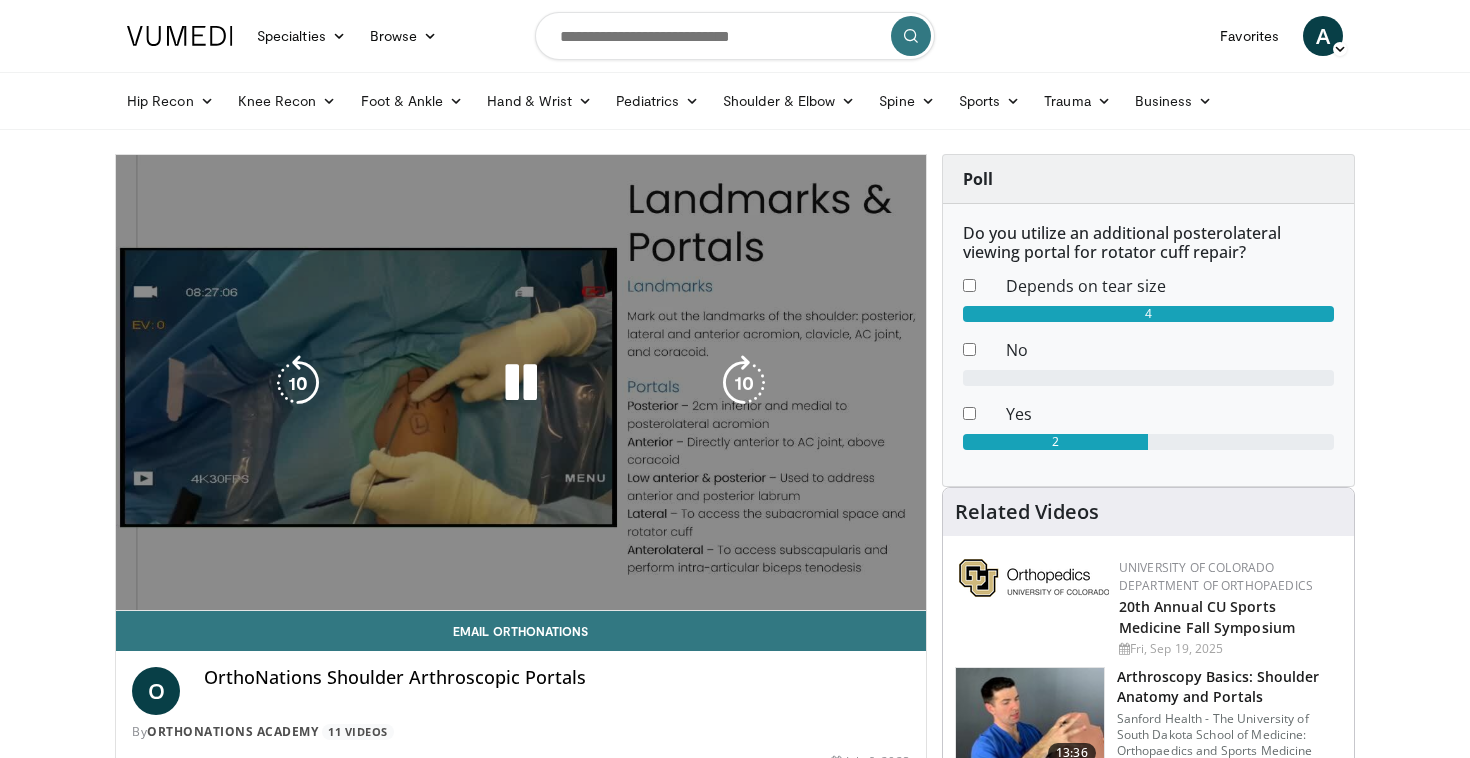 click on "2:01" at bounding box center [348, 606] 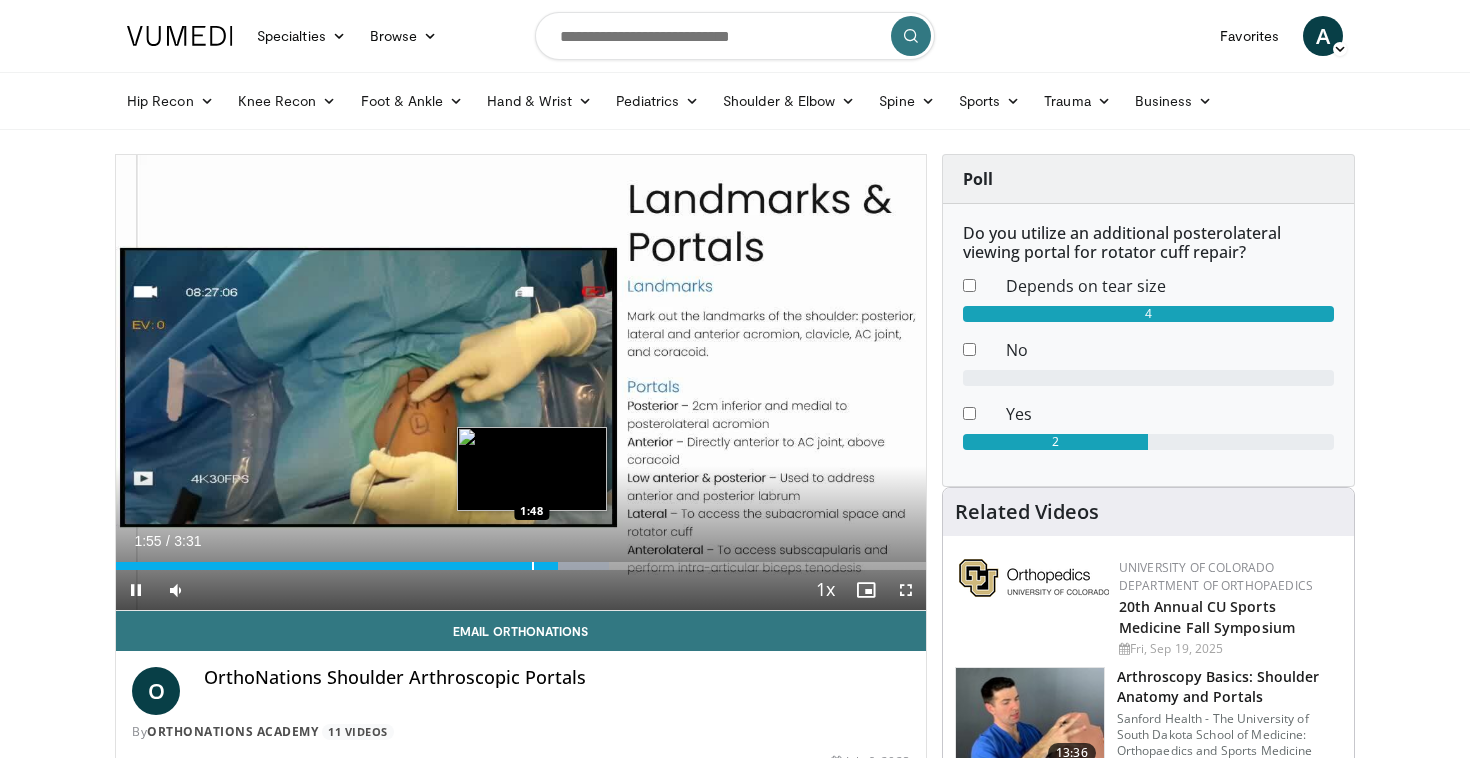 click at bounding box center [533, 566] 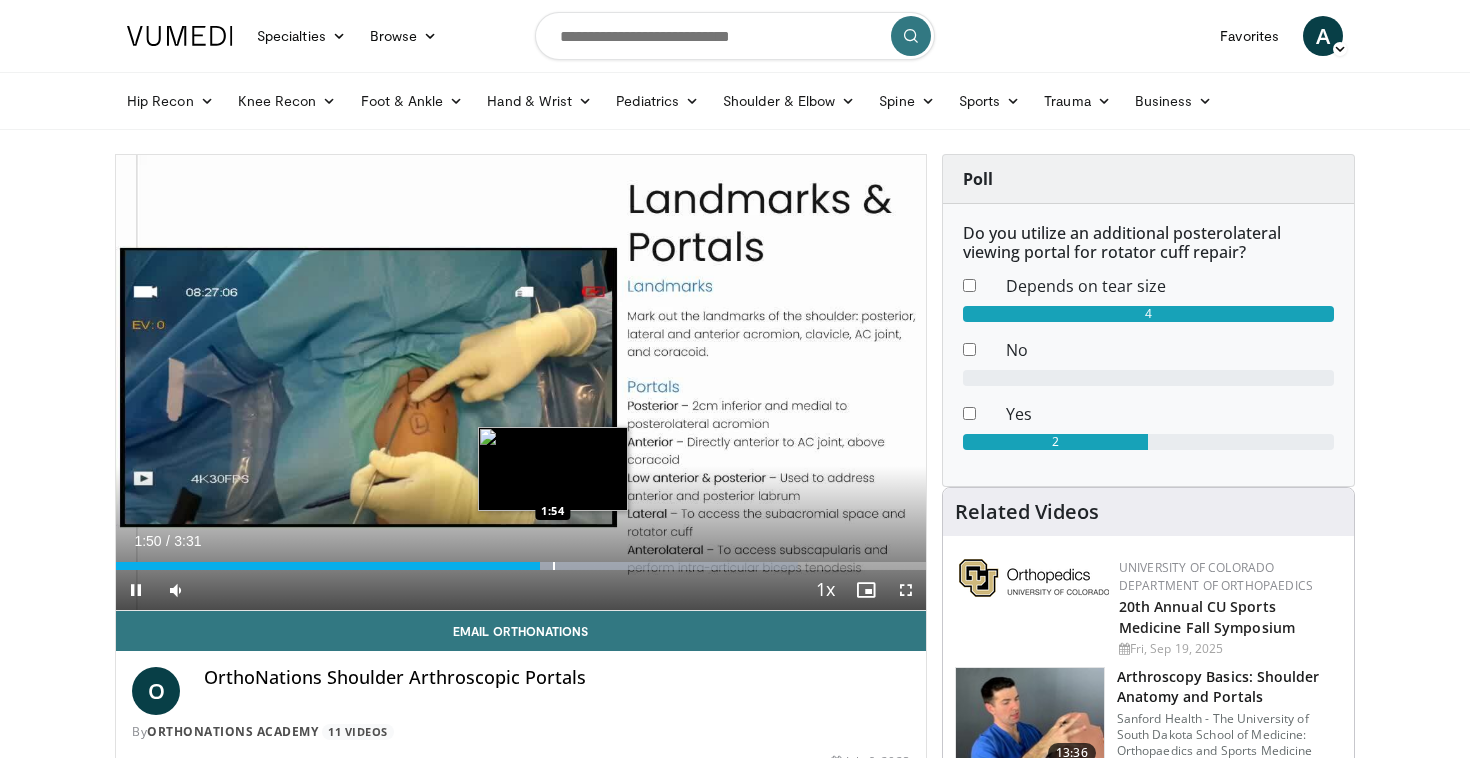 click at bounding box center (554, 566) 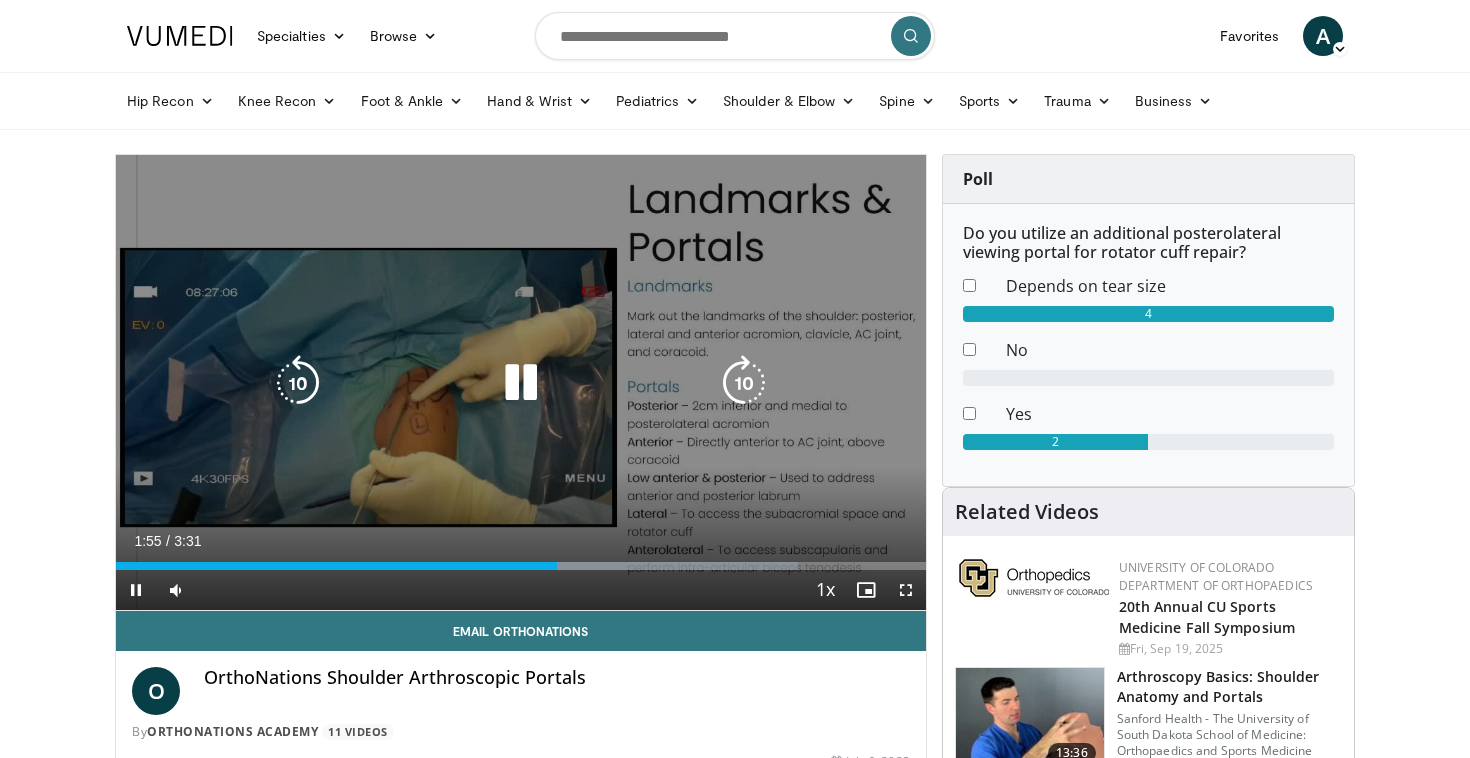 click on "10 seconds
Tap to unmute" at bounding box center (521, 382) 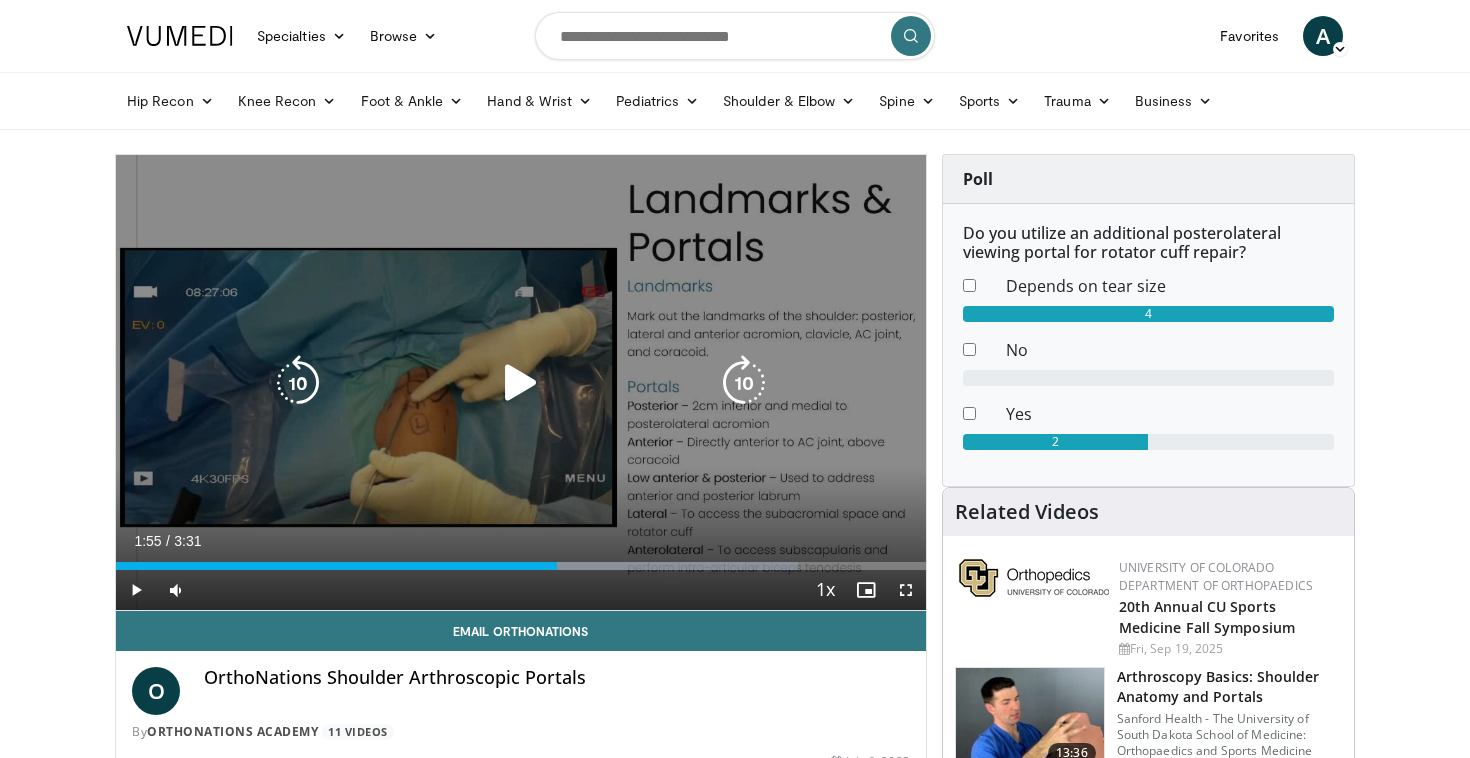 click on "10 seconds
Tap to unmute" at bounding box center (521, 382) 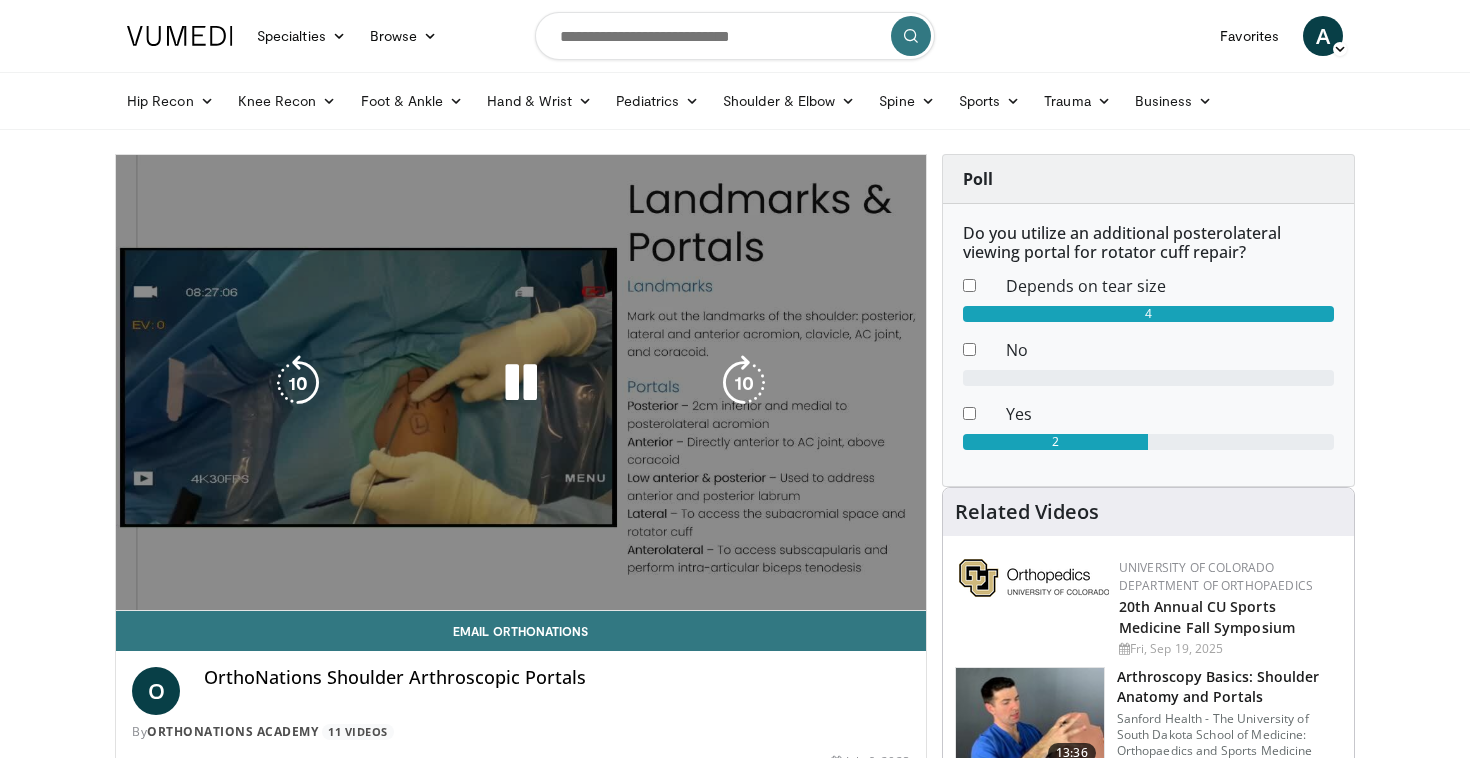 click on "10 seconds
Tap to unmute" at bounding box center [521, 382] 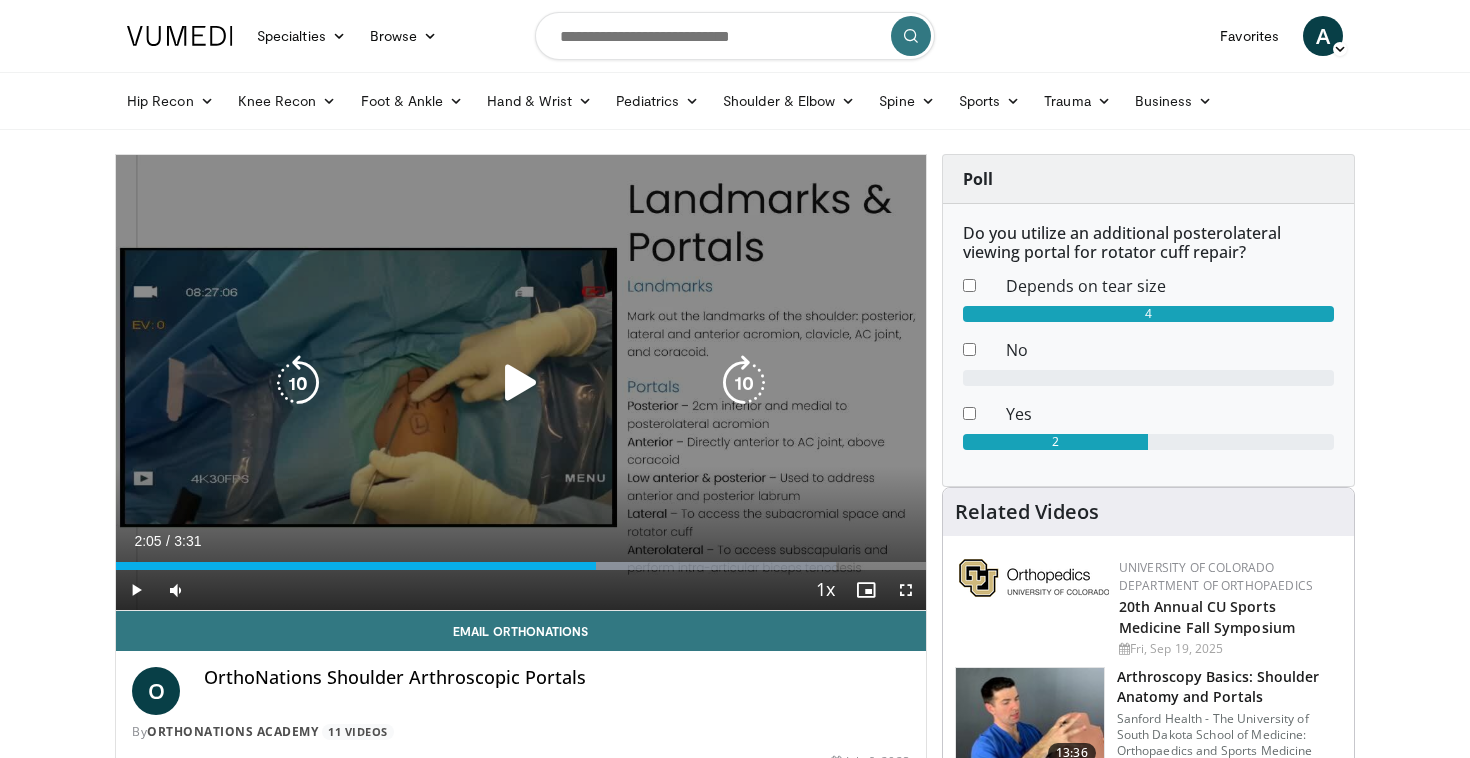 click at bounding box center (521, 383) 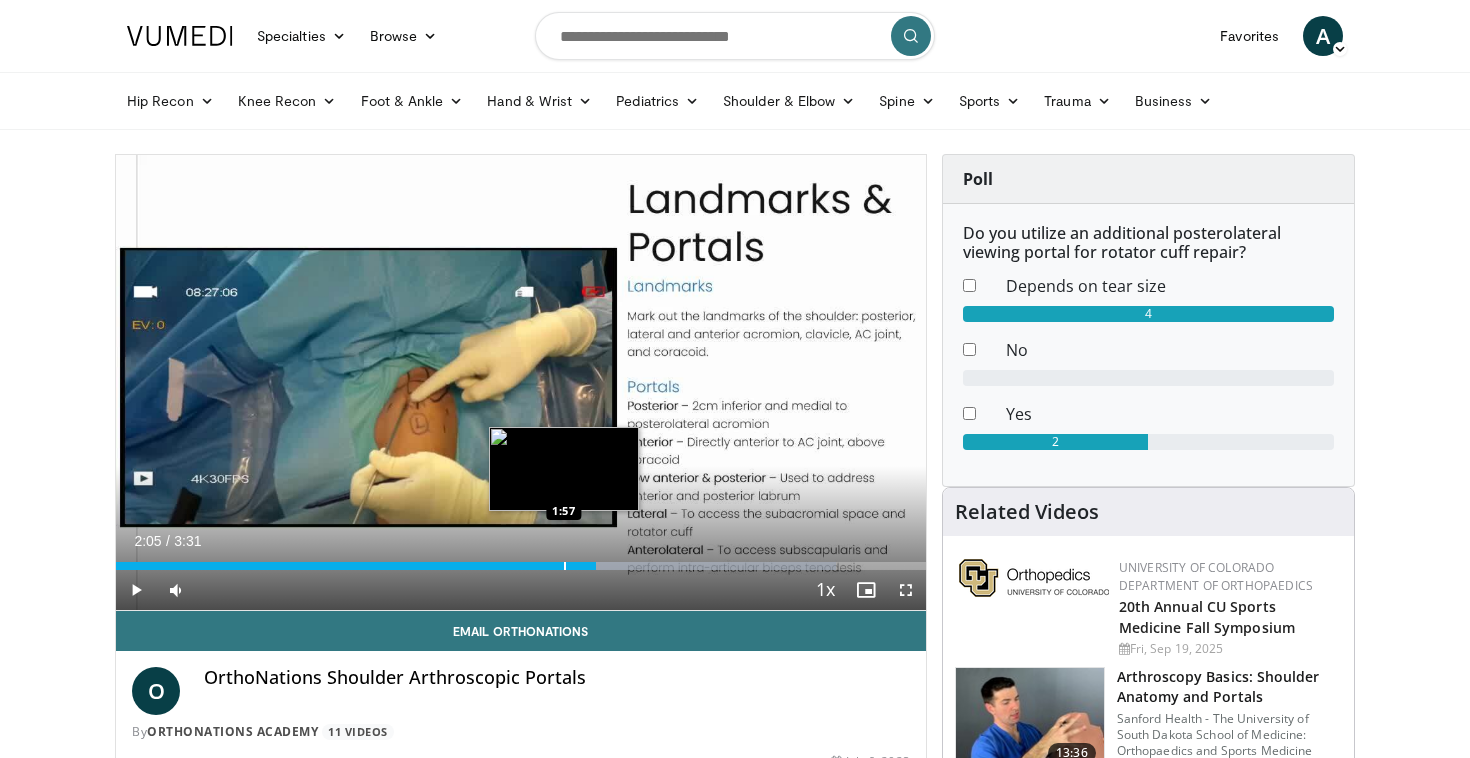 click at bounding box center [565, 566] 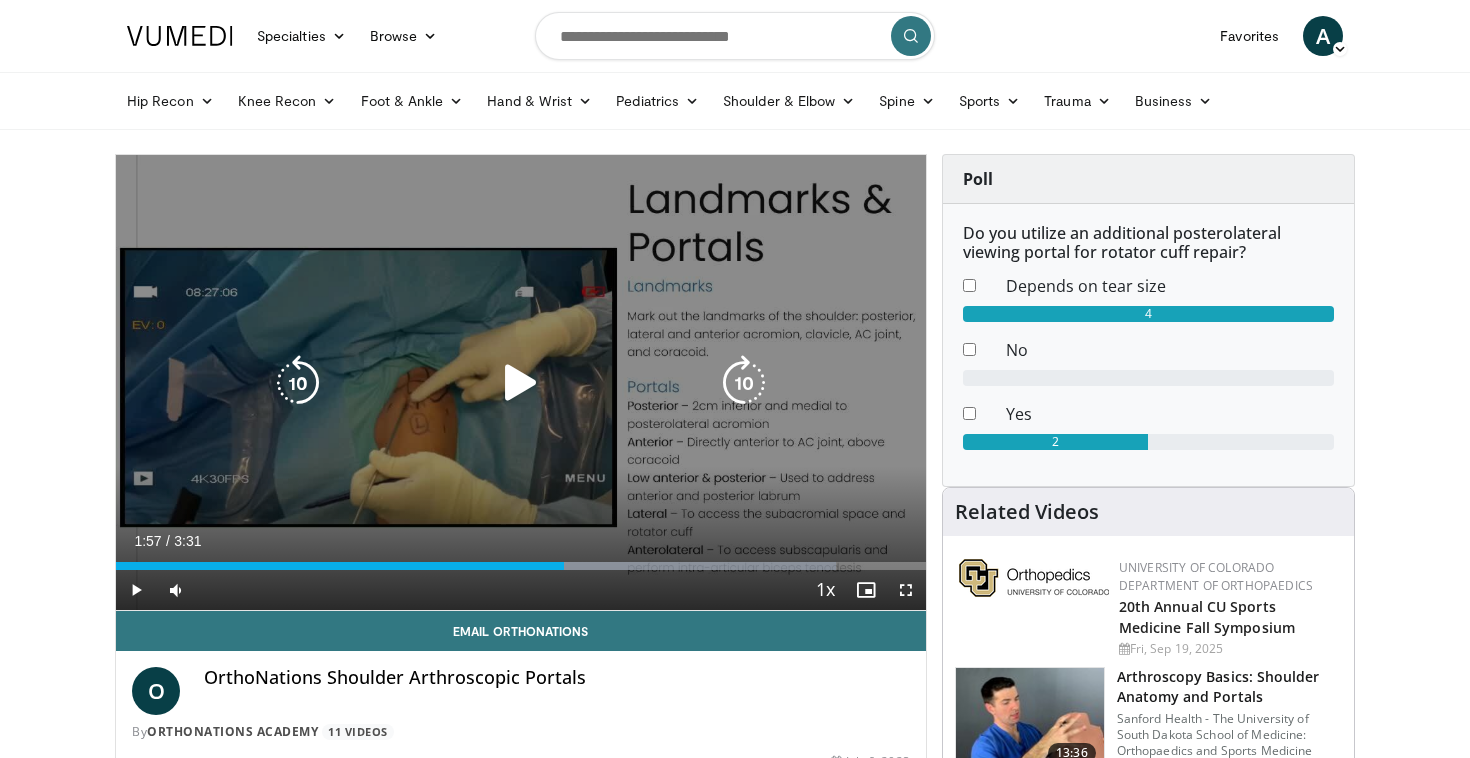 click at bounding box center [521, 383] 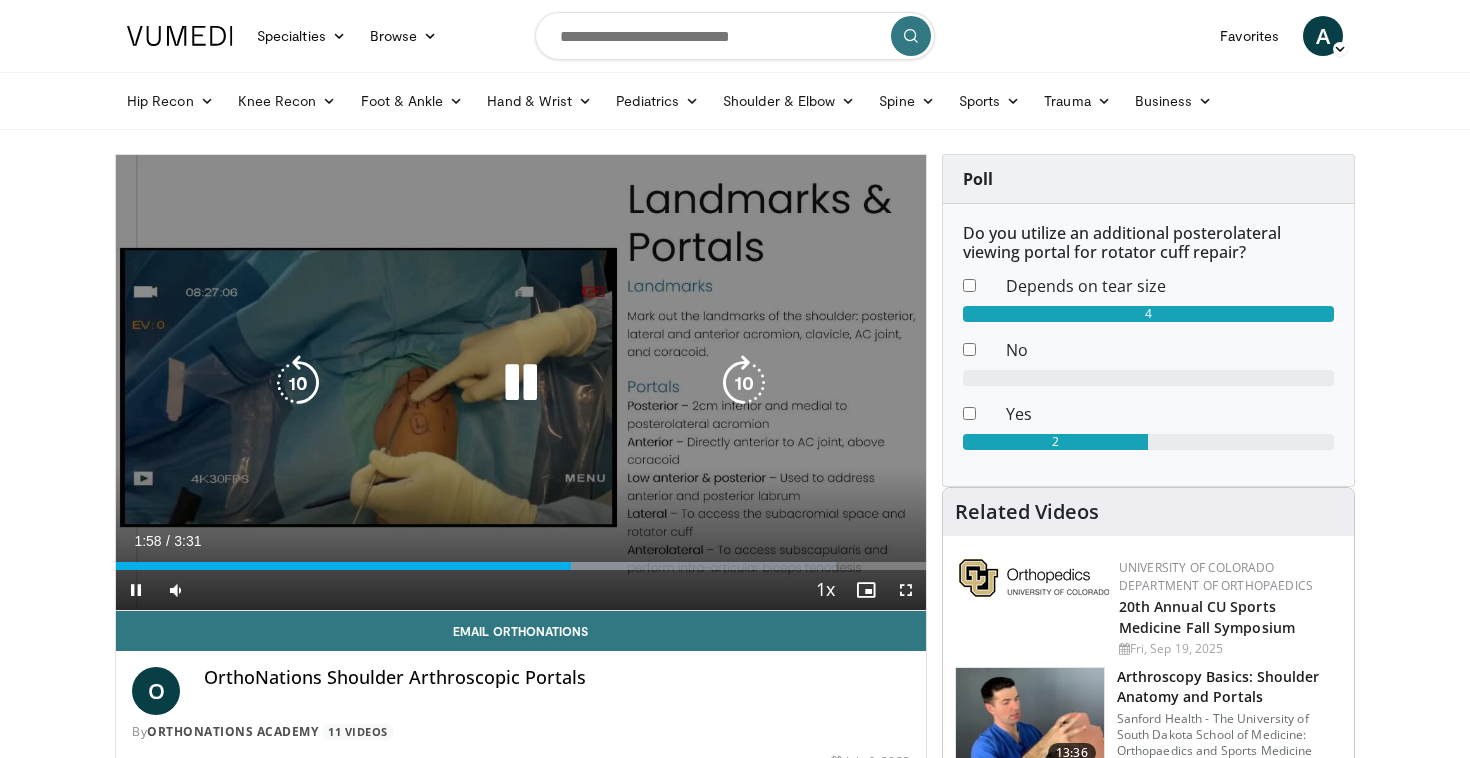 click on "10 seconds
Tap to unmute" at bounding box center [521, 382] 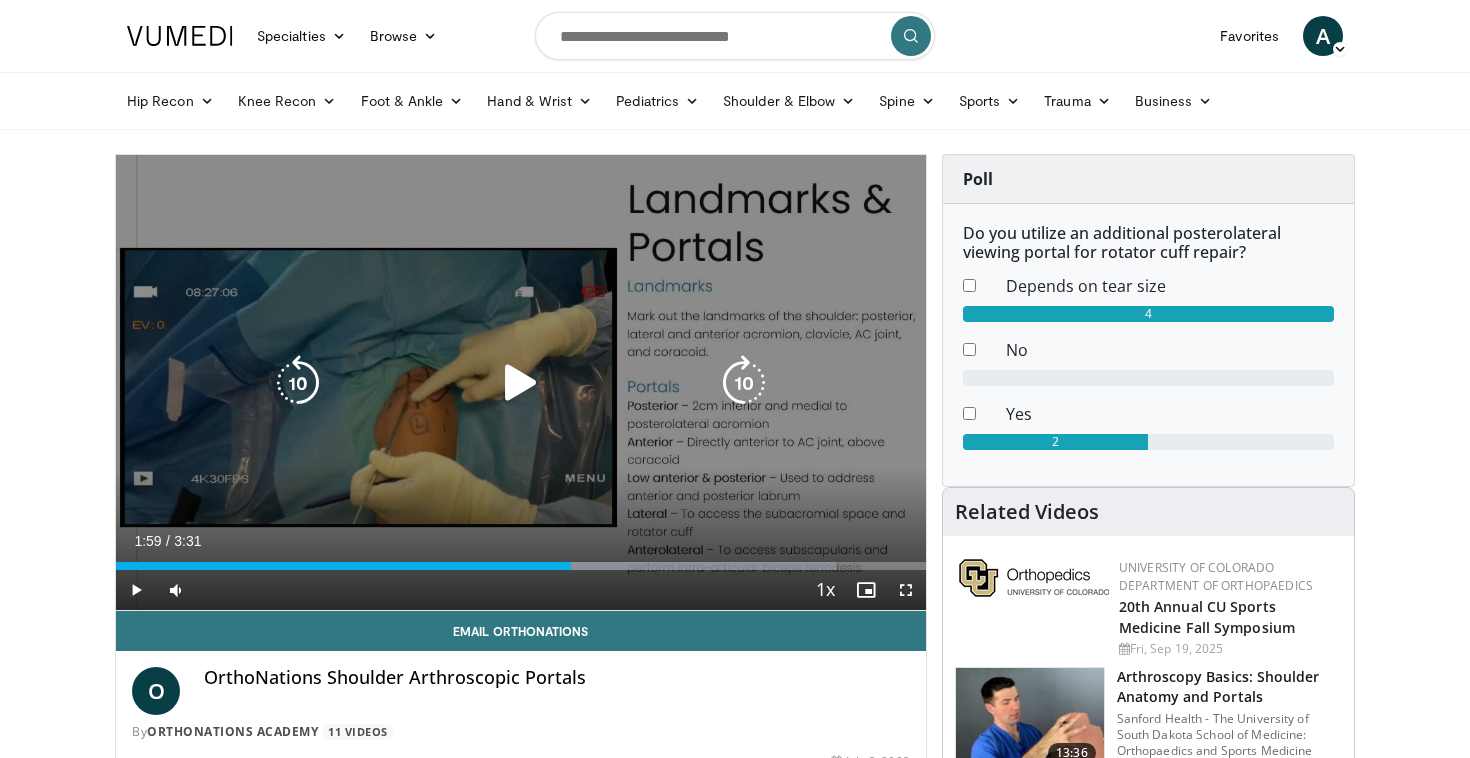 click at bounding box center [521, 383] 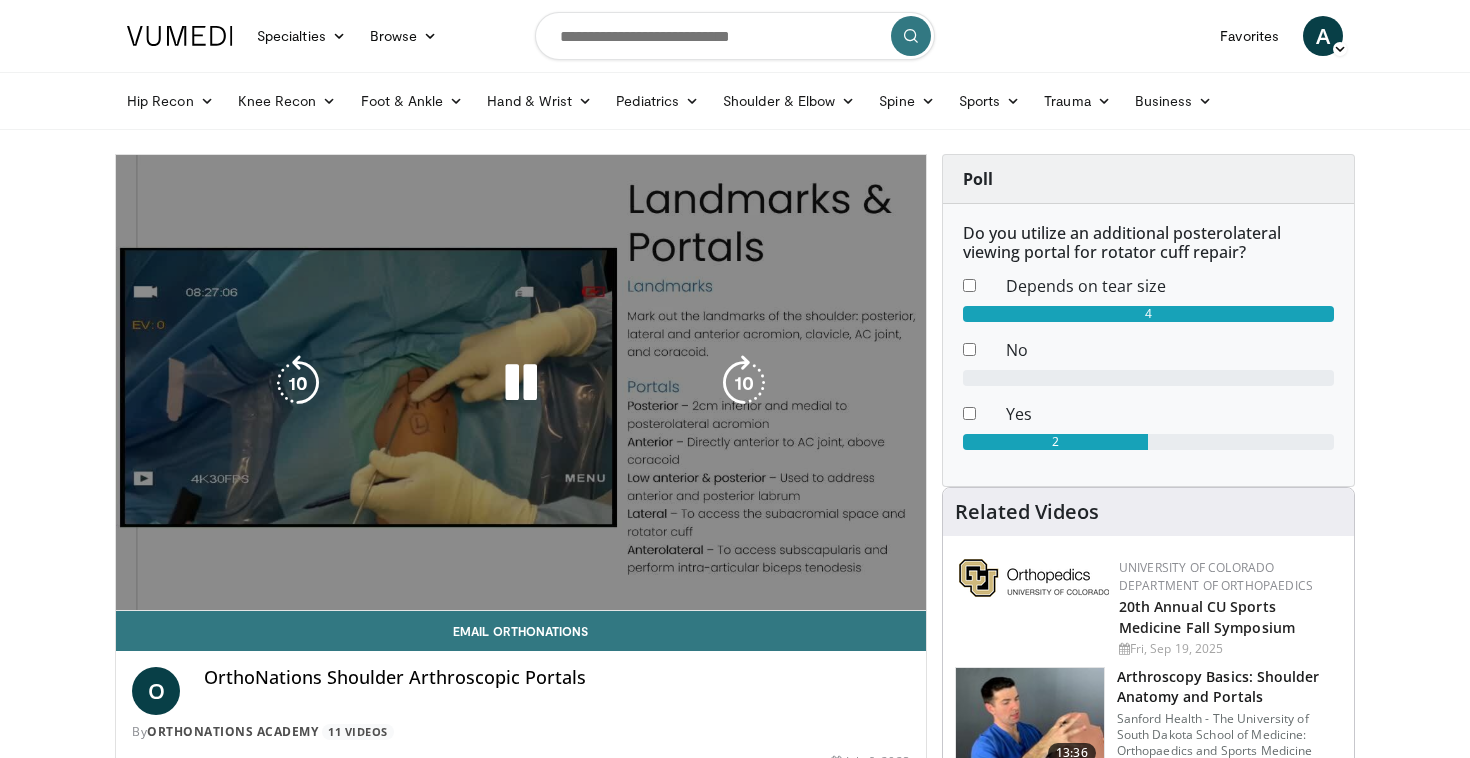 click on "10 seconds
Tap to unmute" at bounding box center (521, 382) 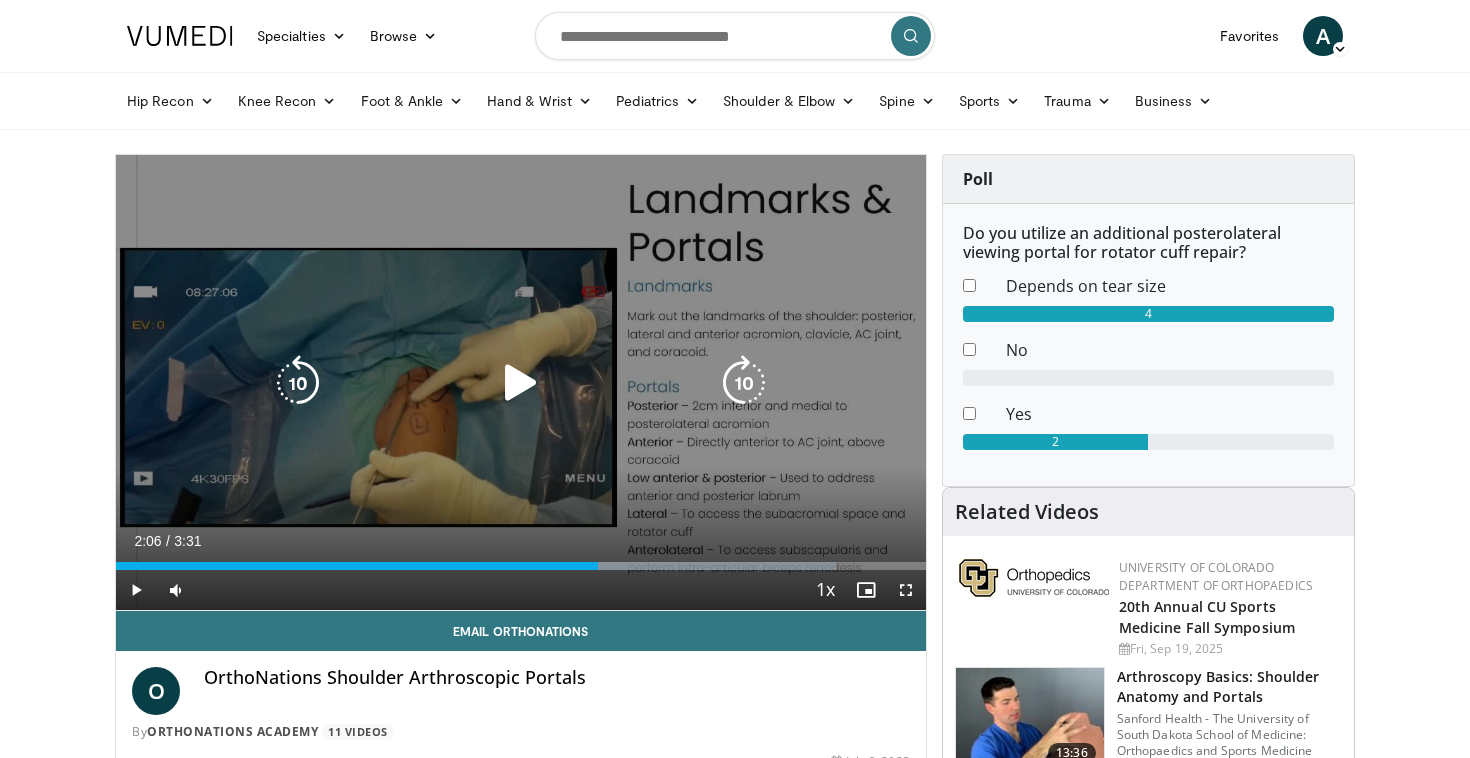 click on "10 seconds
Tap to unmute" at bounding box center [521, 382] 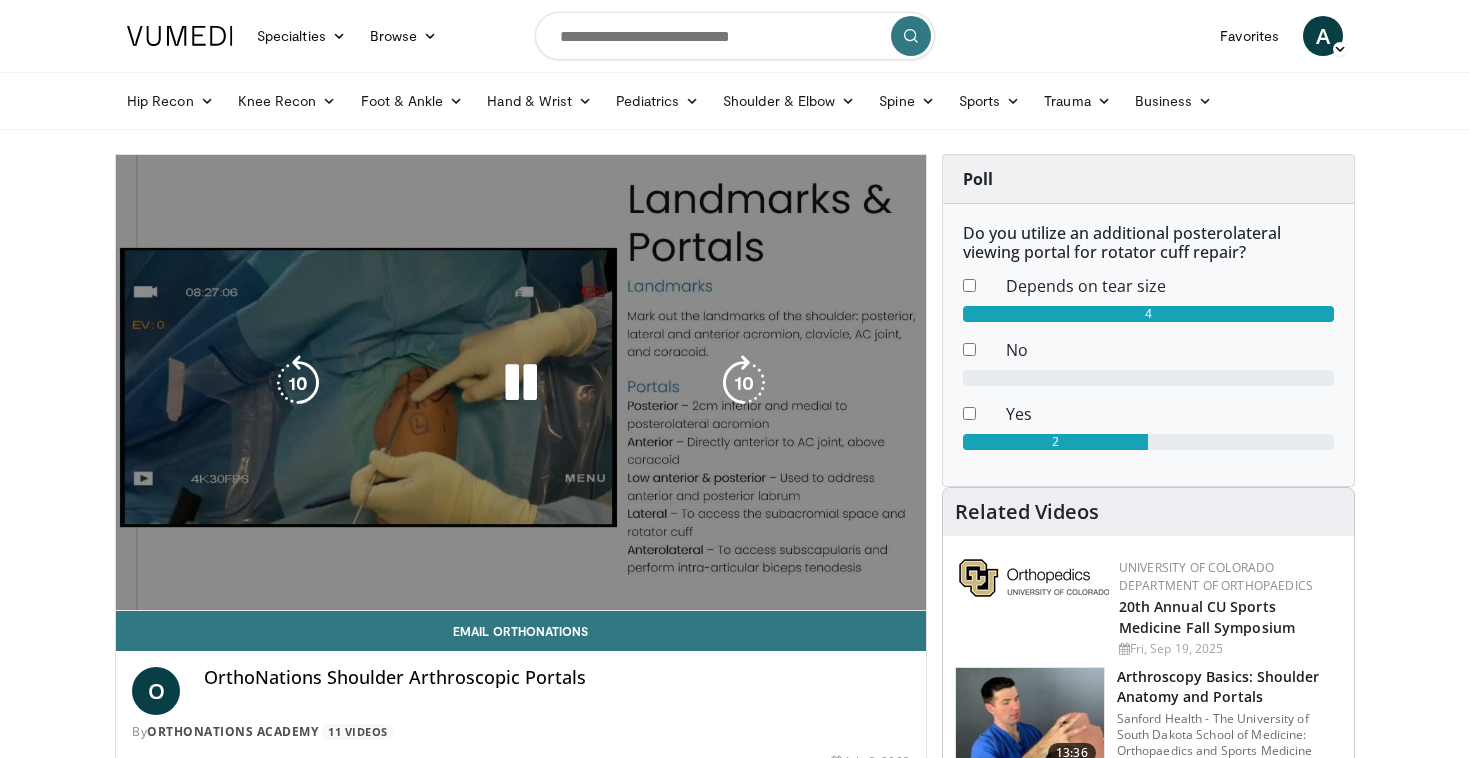click at bounding box center (521, 383) 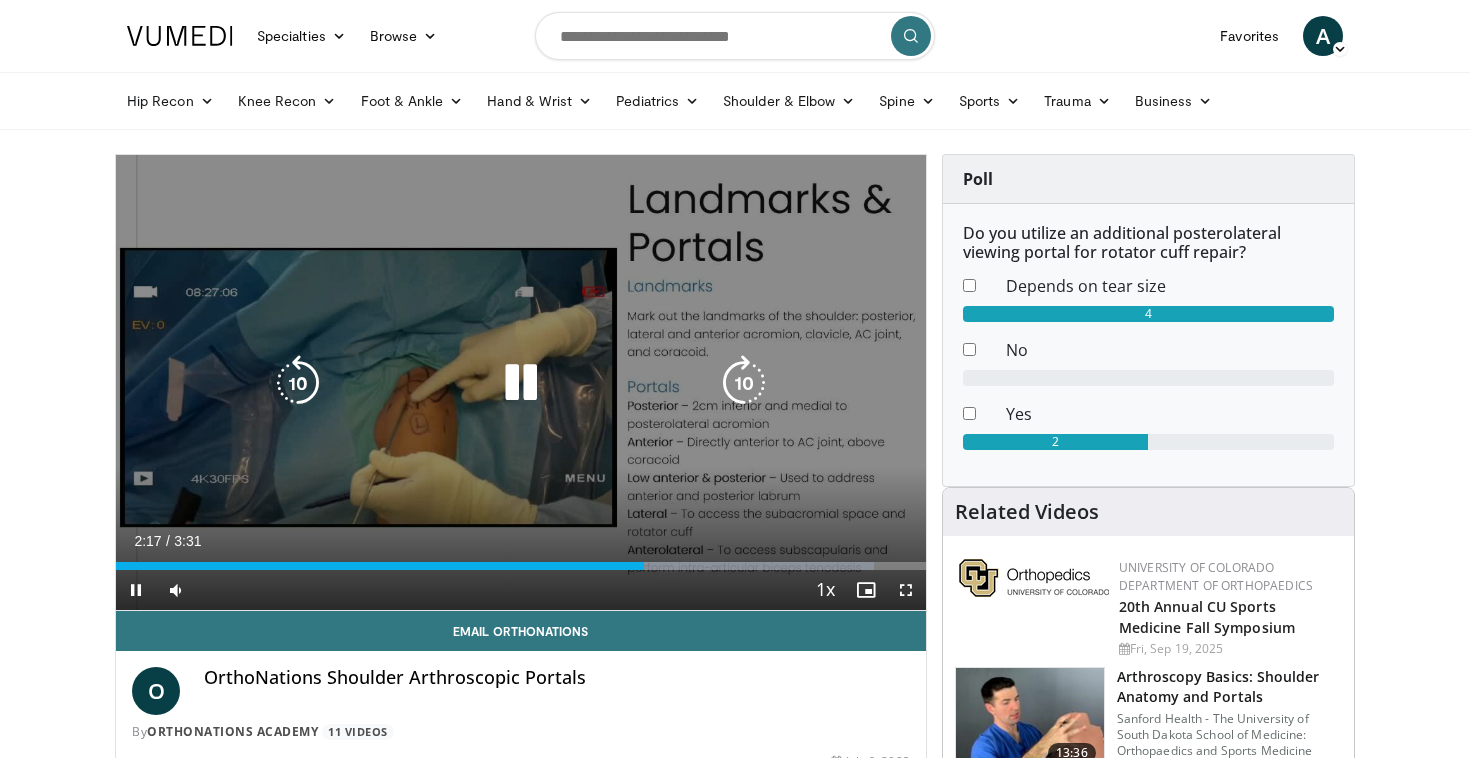 click at bounding box center (521, 383) 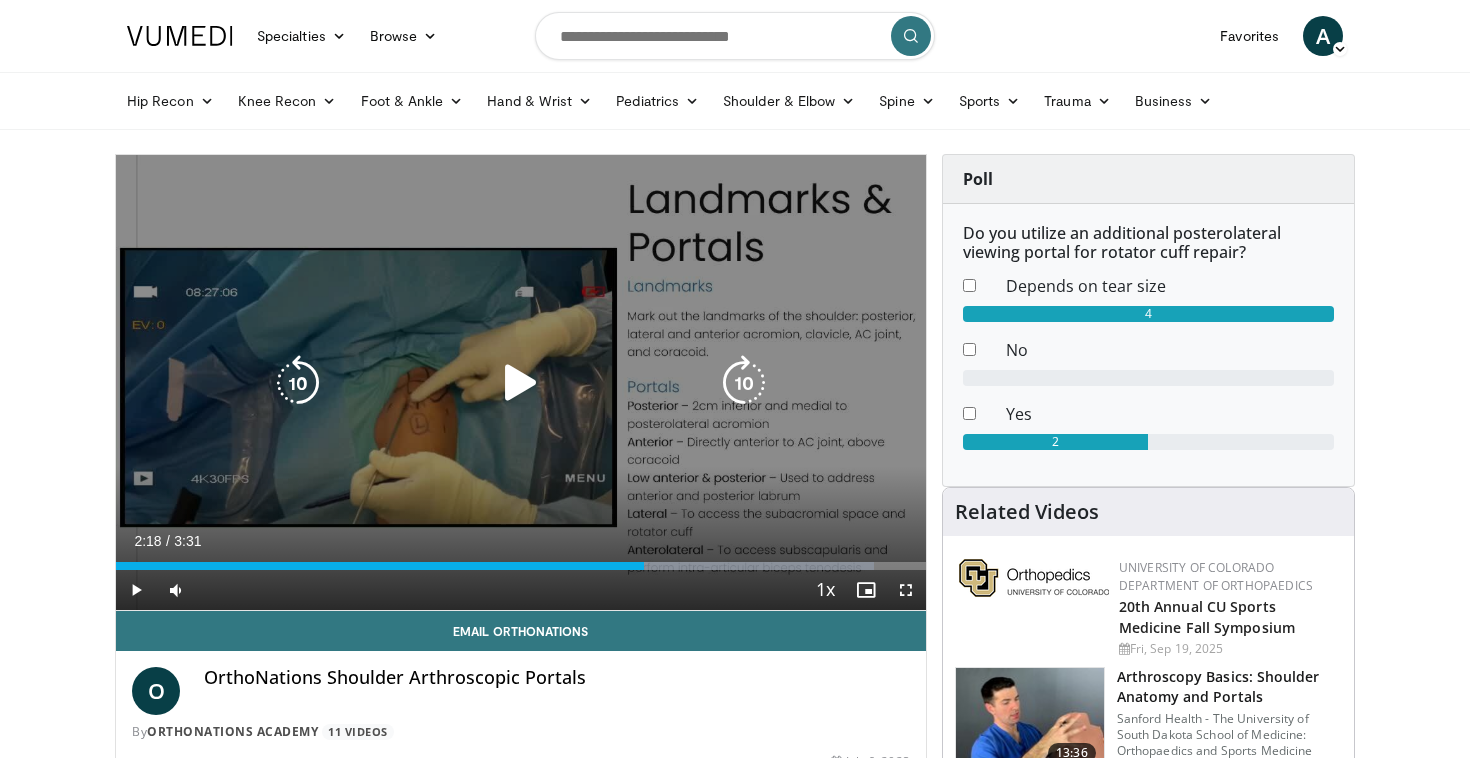 click at bounding box center (521, 383) 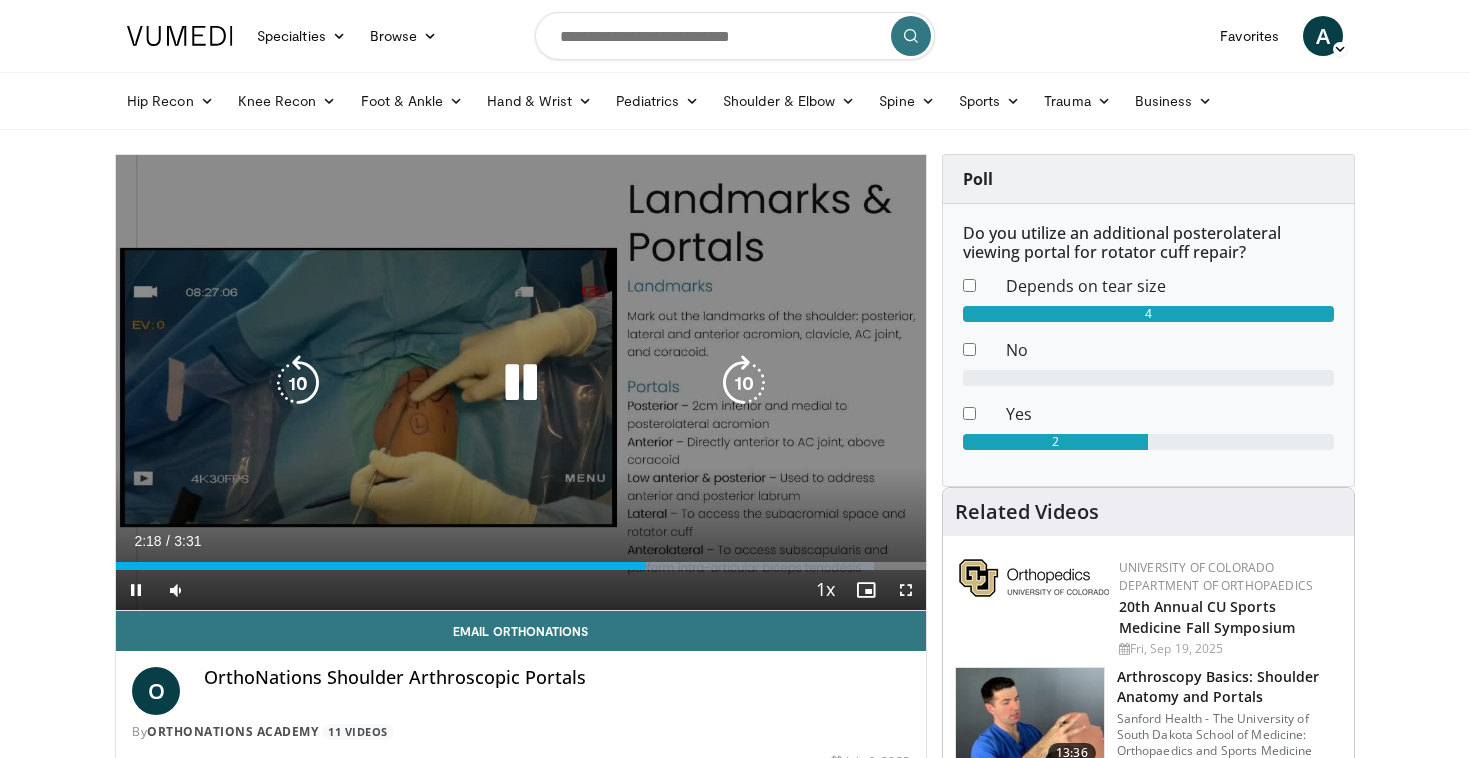 click at bounding box center (298, 383) 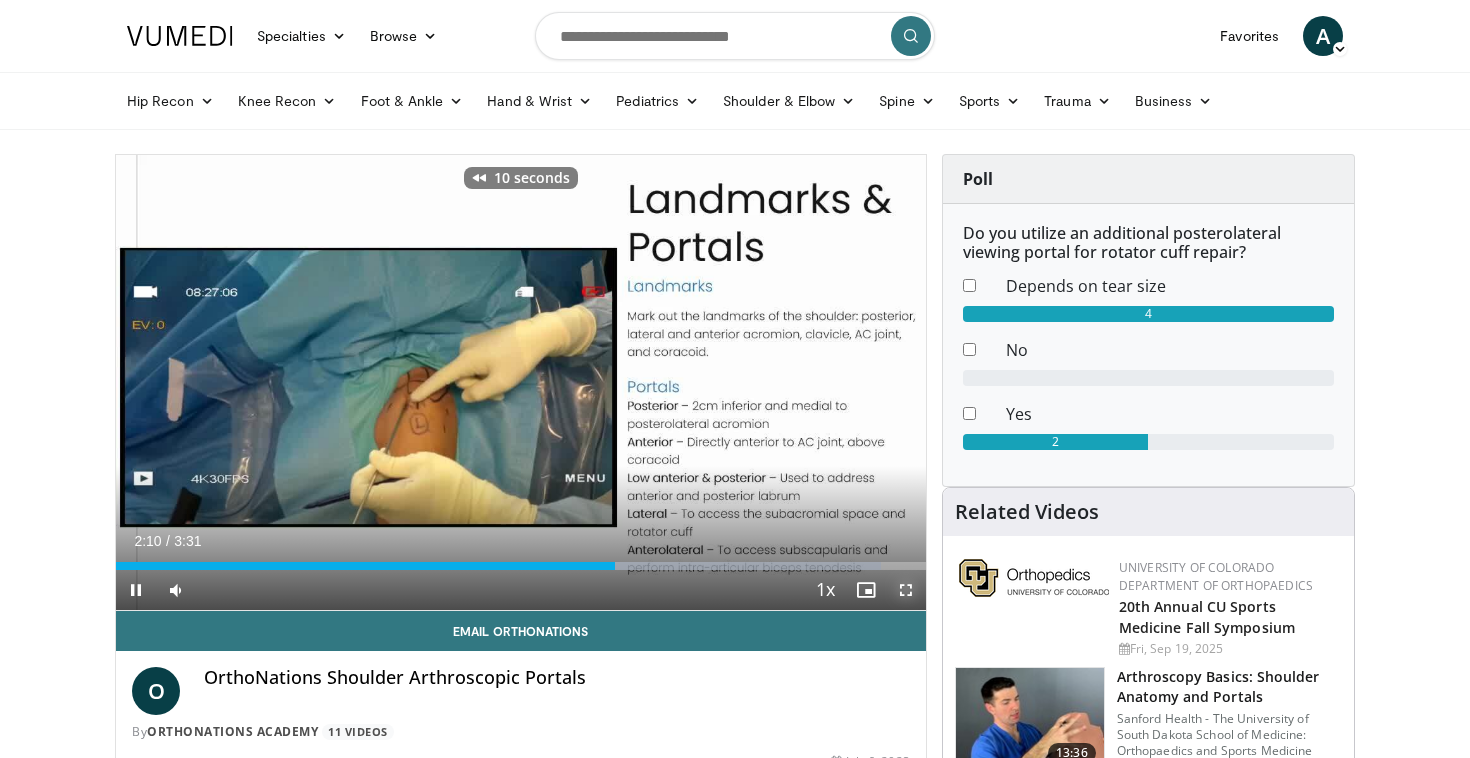 click at bounding box center [906, 590] 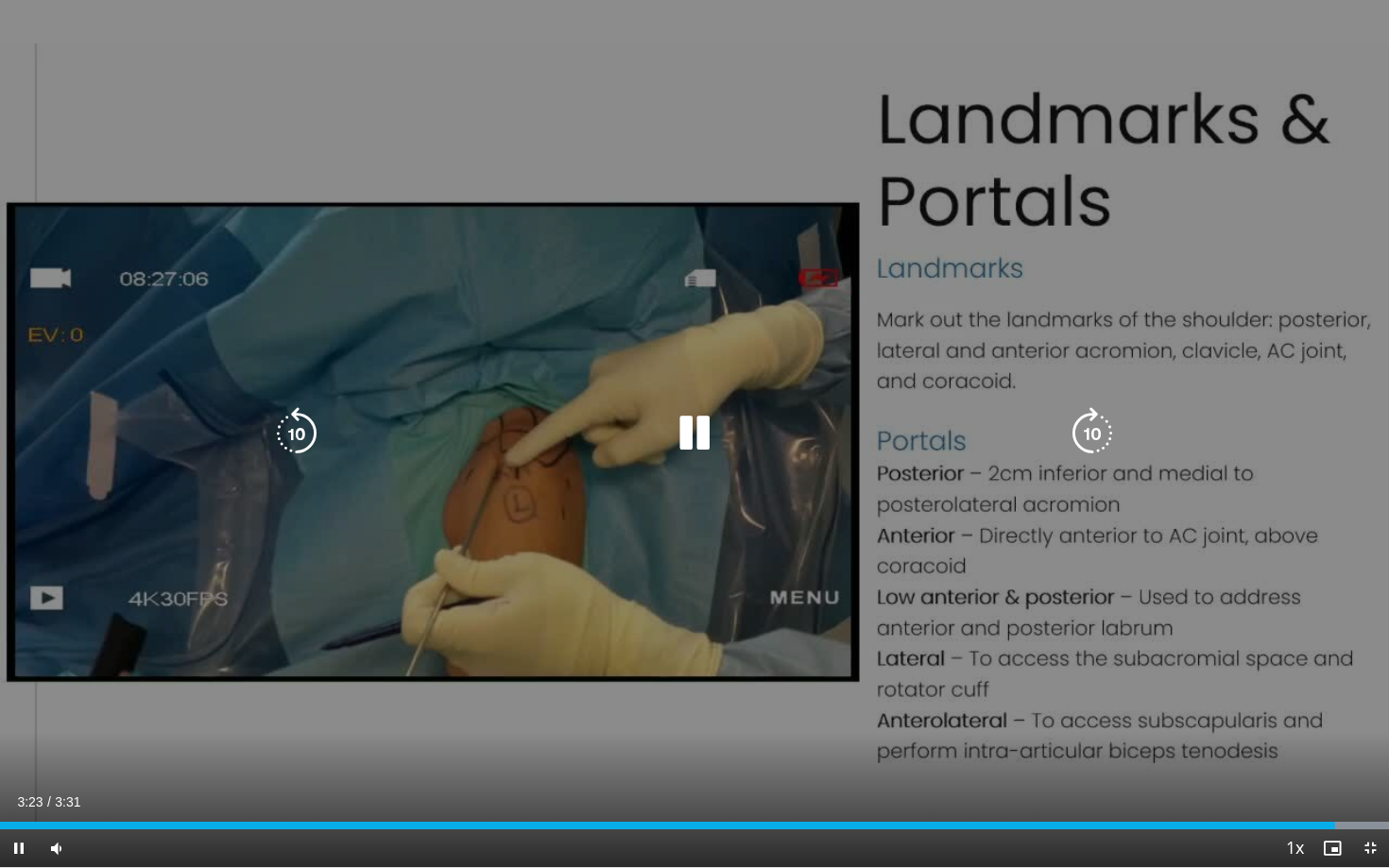 click on "10 seconds
Tap to unmute" at bounding box center (694, 434) 